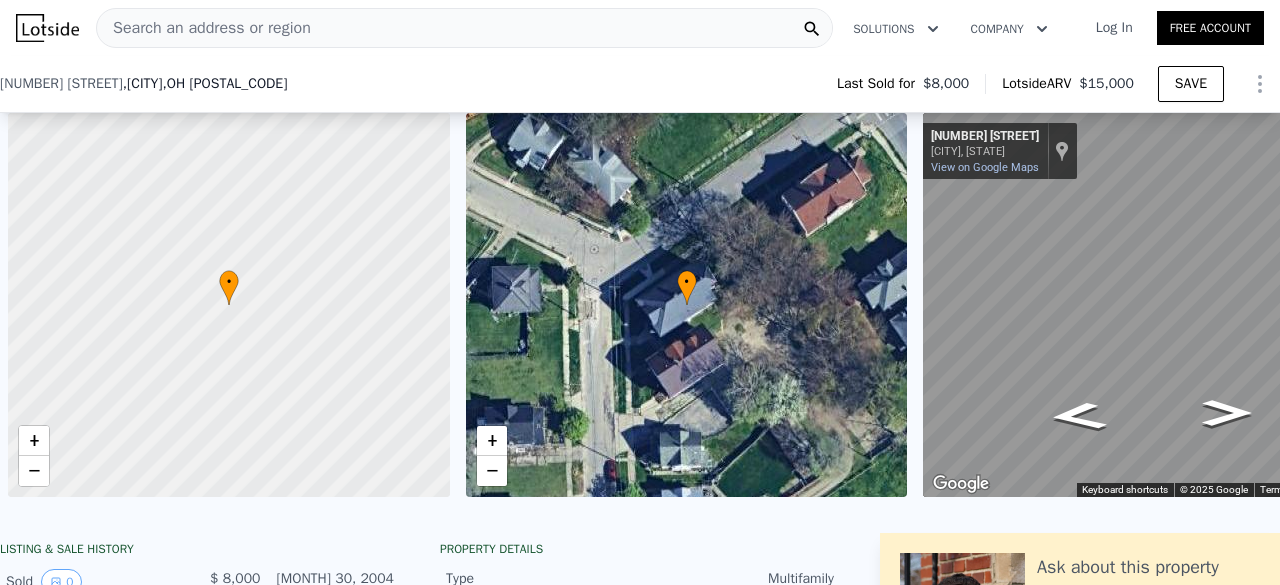 scroll, scrollTop: 0, scrollLeft: 0, axis: both 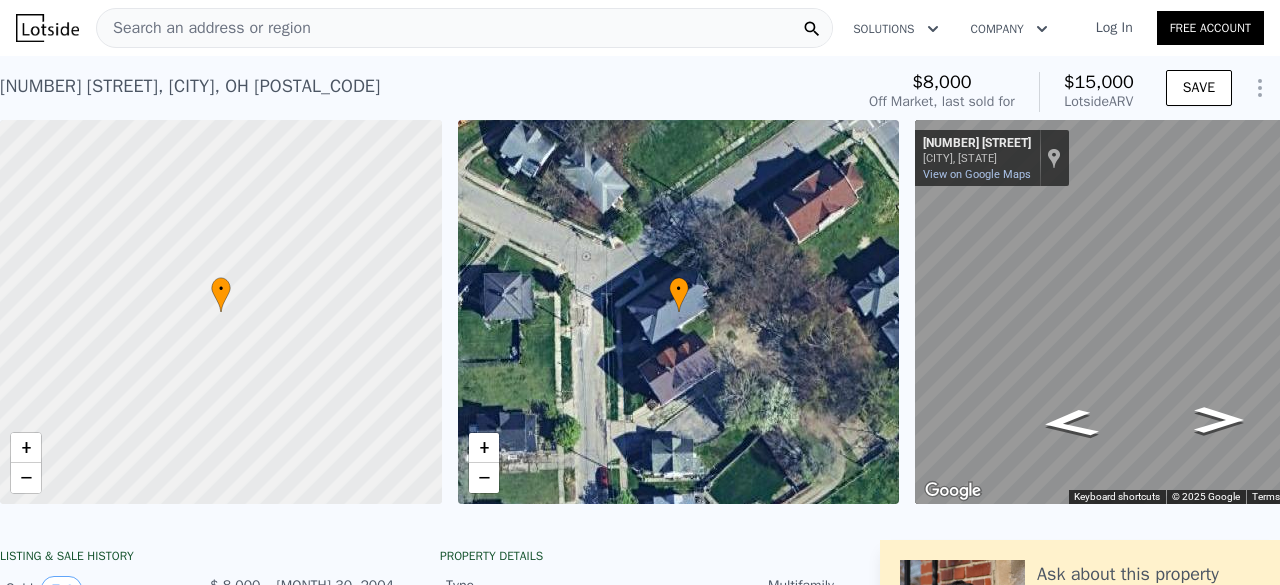 click on "Search an address or region" at bounding box center [464, 28] 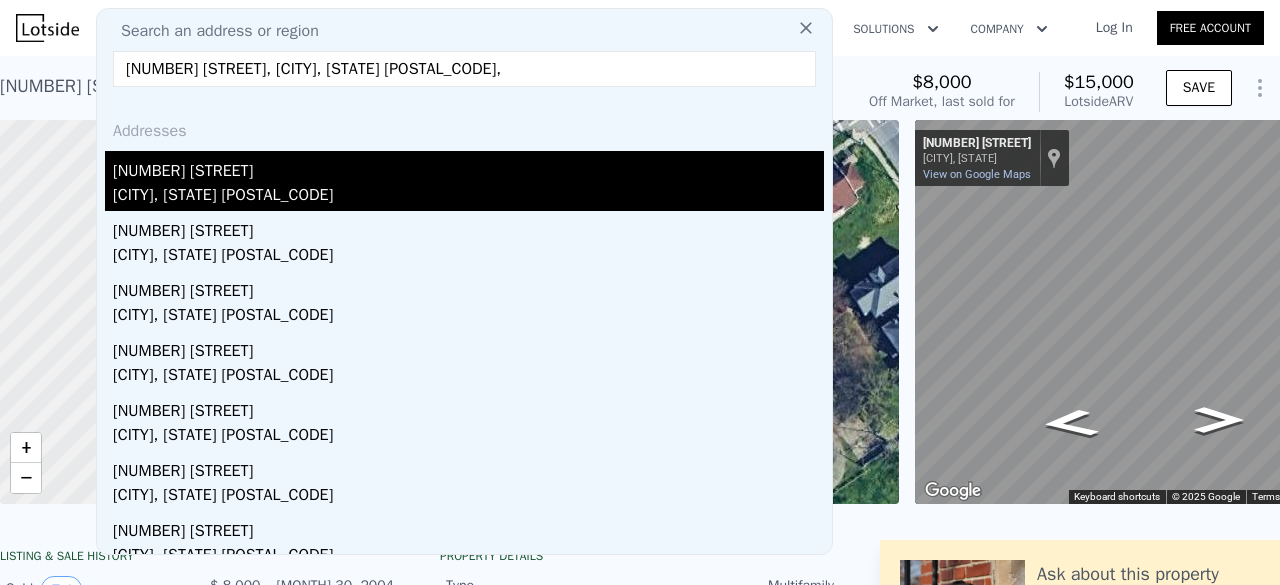 type on "[NUMBER] [STREET], [CITY], [STATE] [POSTAL_CODE]," 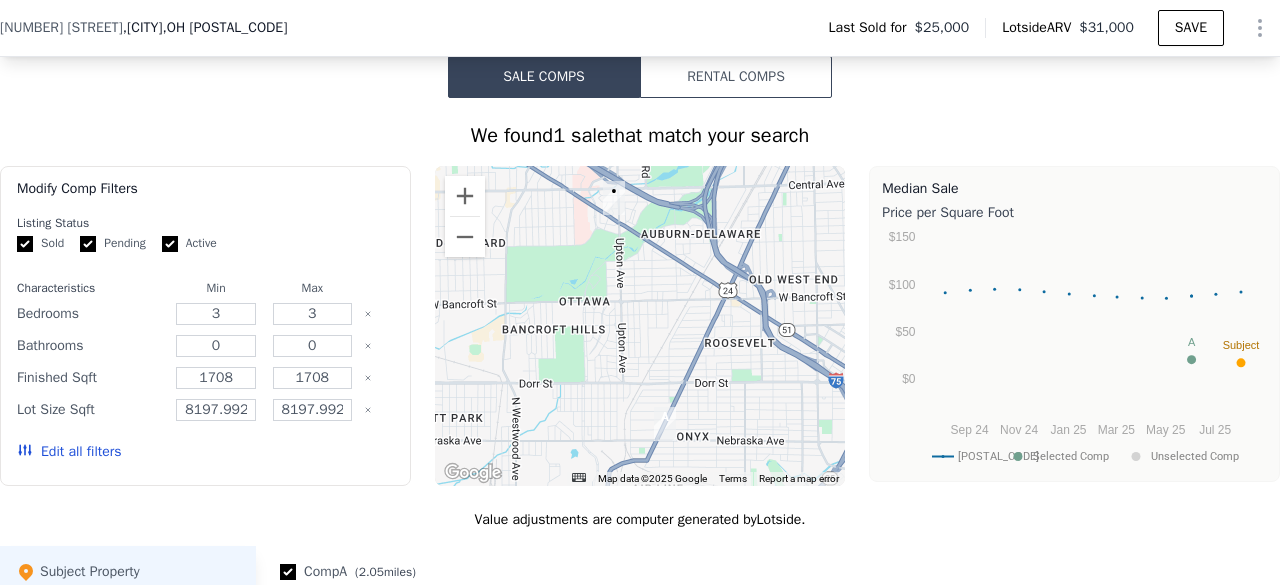 scroll, scrollTop: 1467, scrollLeft: 0, axis: vertical 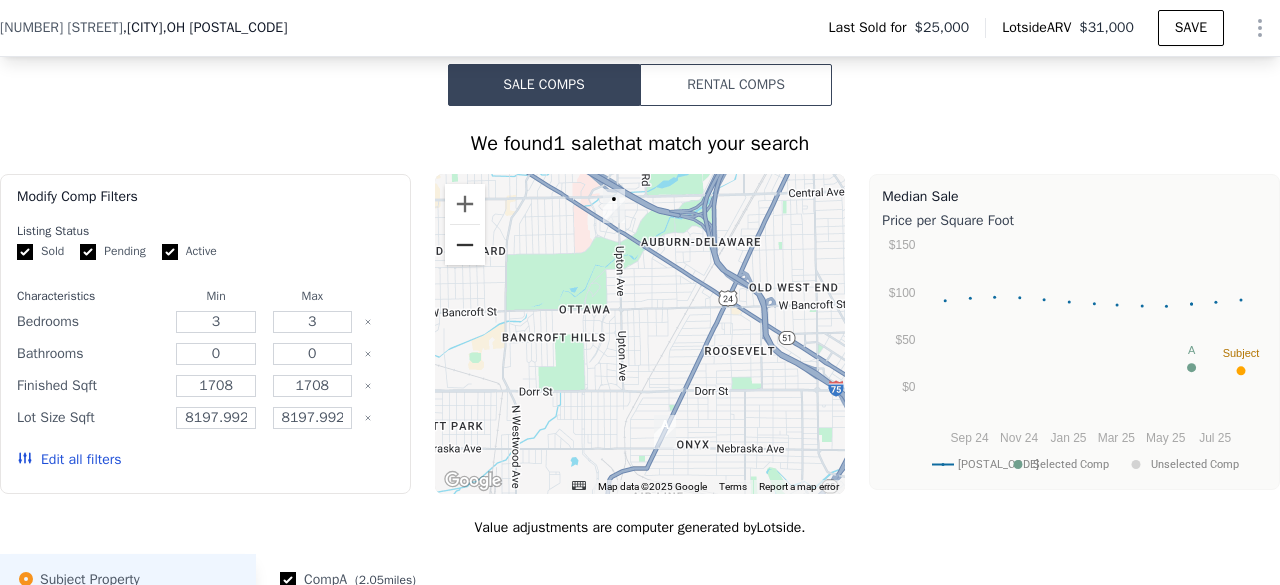 click at bounding box center (465, 245) 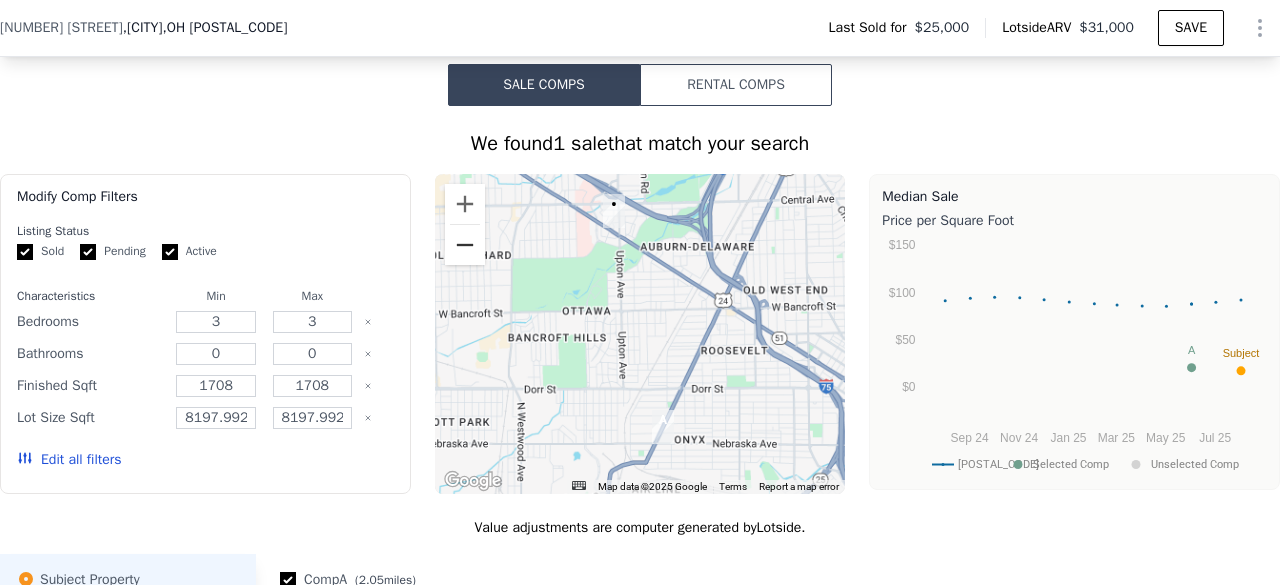 click at bounding box center [465, 245] 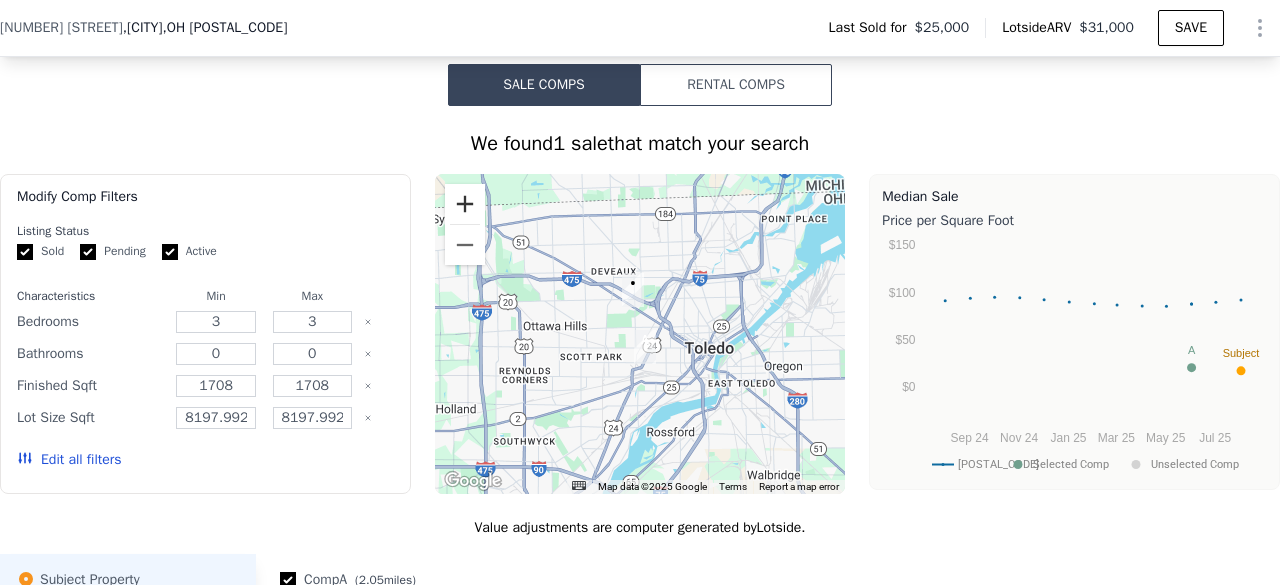 click at bounding box center [465, 204] 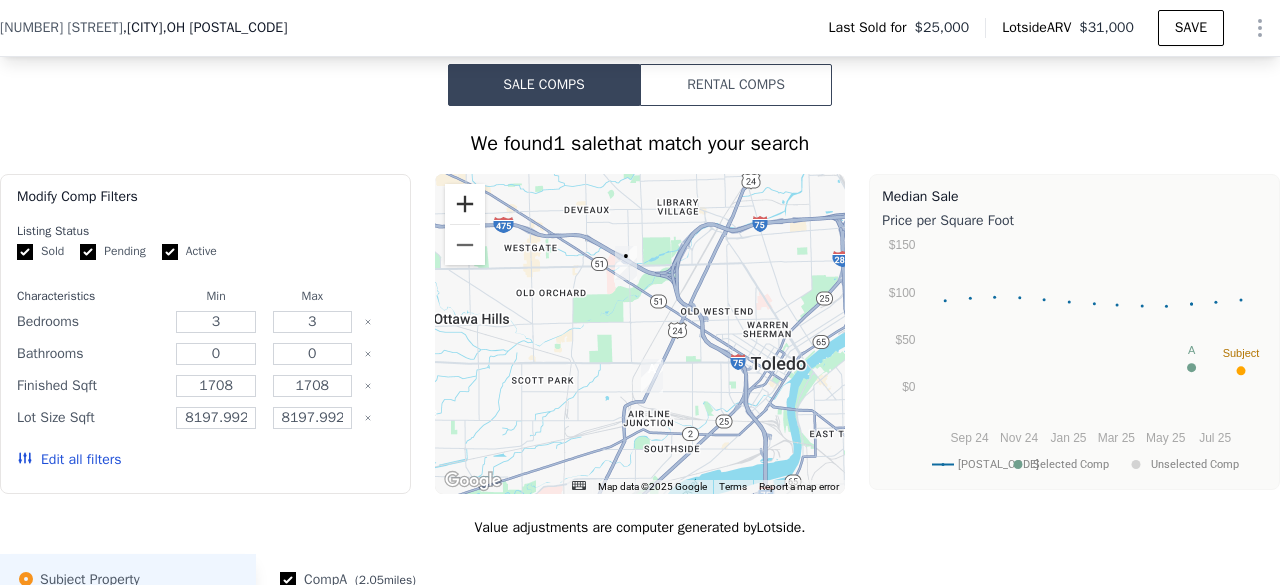 click at bounding box center [465, 204] 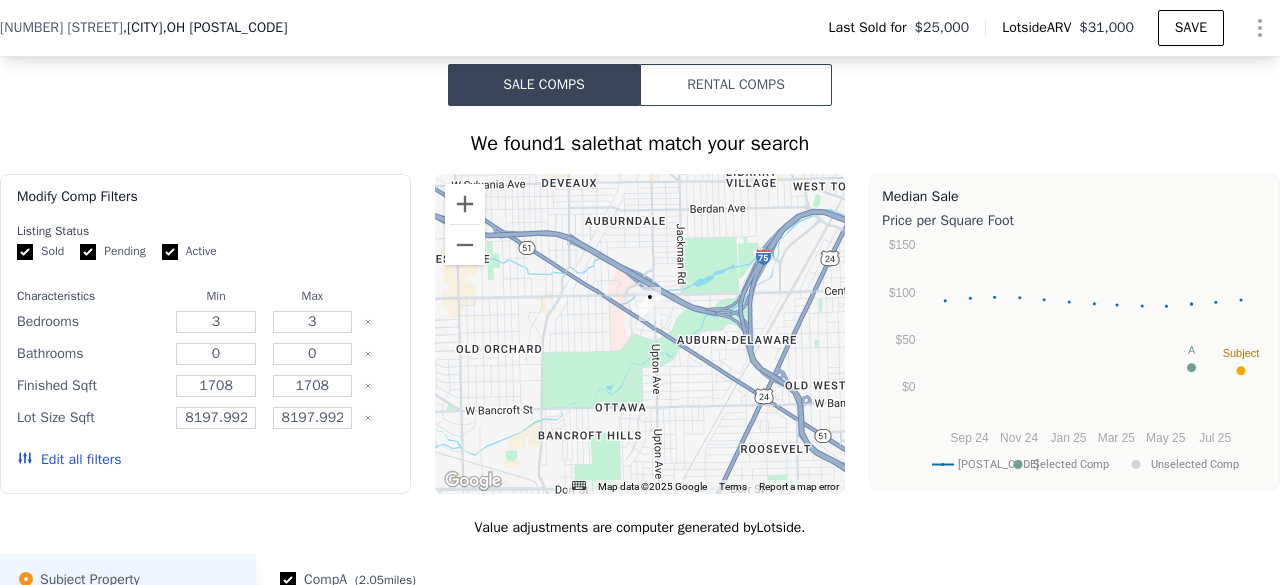 drag, startPoint x: 628, startPoint y: 291, endPoint x: 668, endPoint y: 407, distance: 122.702896 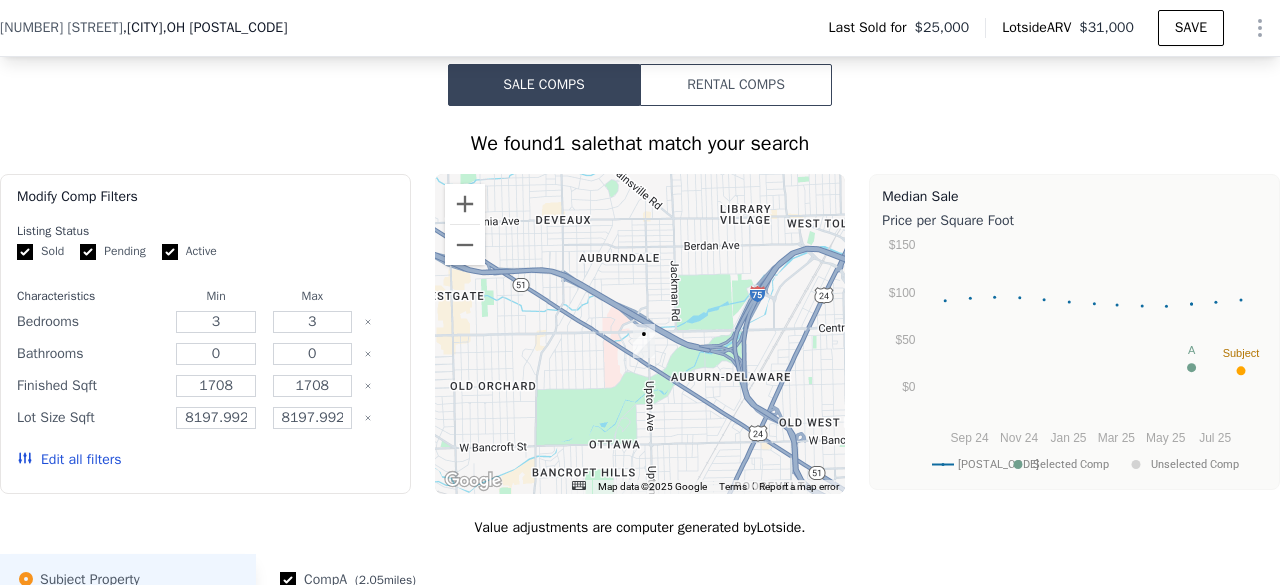 drag, startPoint x: 614, startPoint y: 404, endPoint x: 607, endPoint y: 444, distance: 40.60788 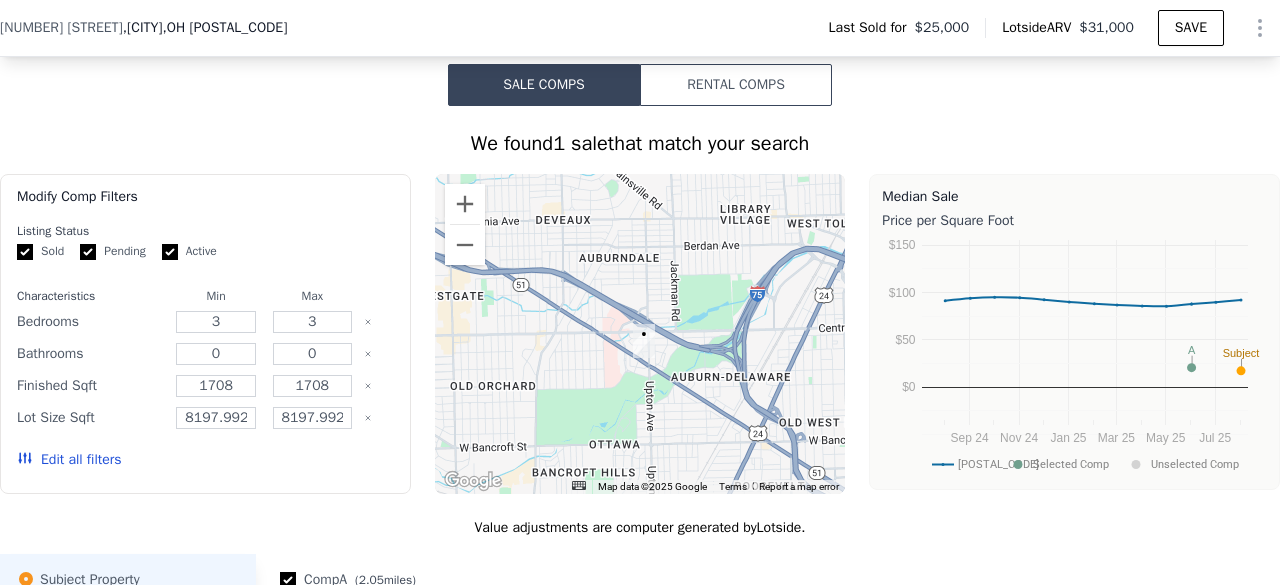click at bounding box center [640, 334] 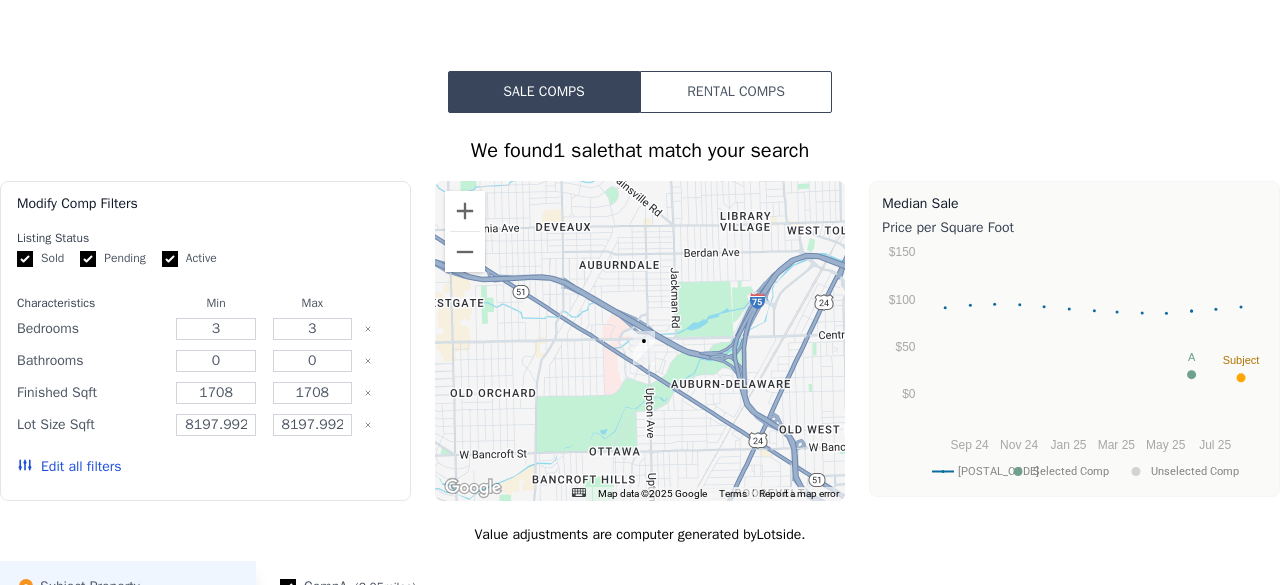 scroll, scrollTop: 0, scrollLeft: 0, axis: both 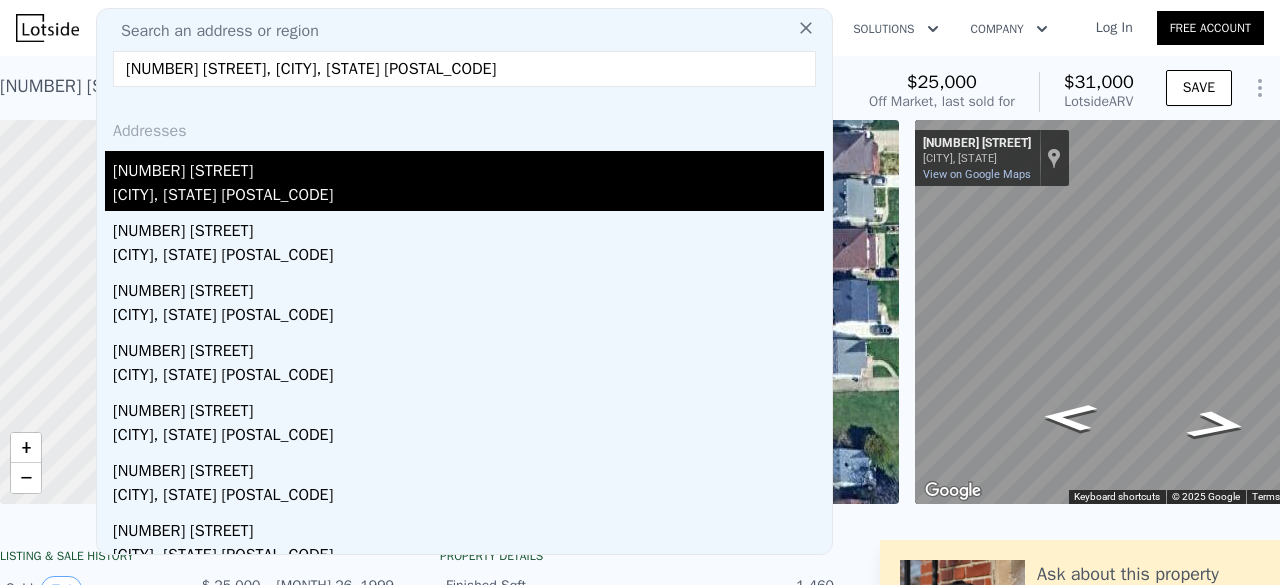 type on "[NUMBER] [STREET], [CITY], [STATE] [POSTAL_CODE]" 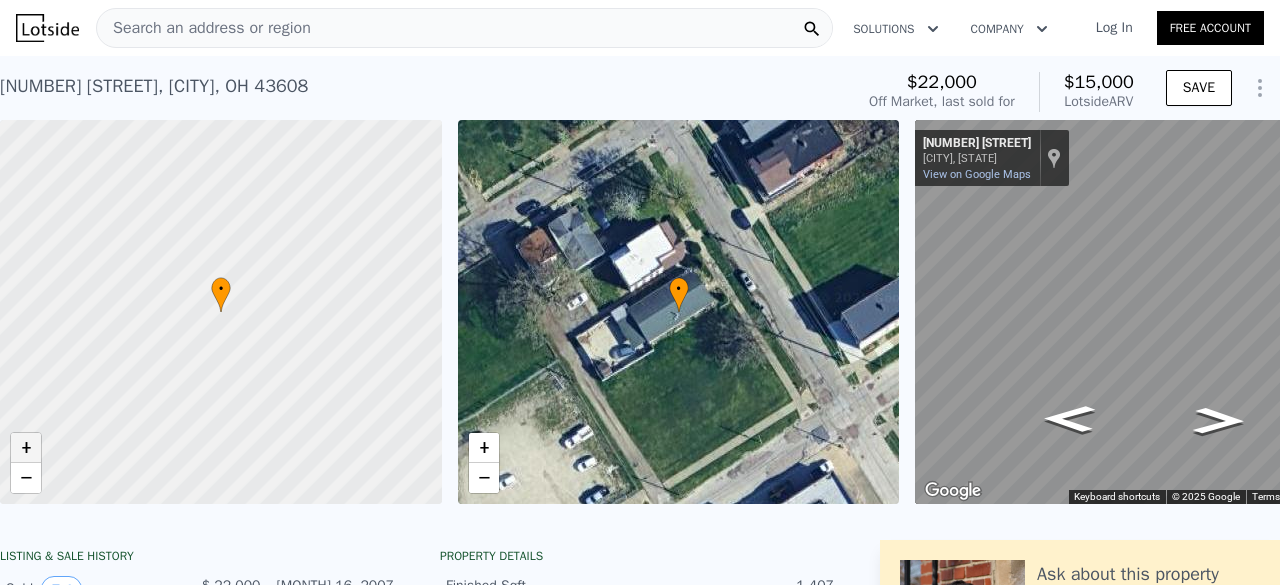 click on "+" at bounding box center (26, 448) 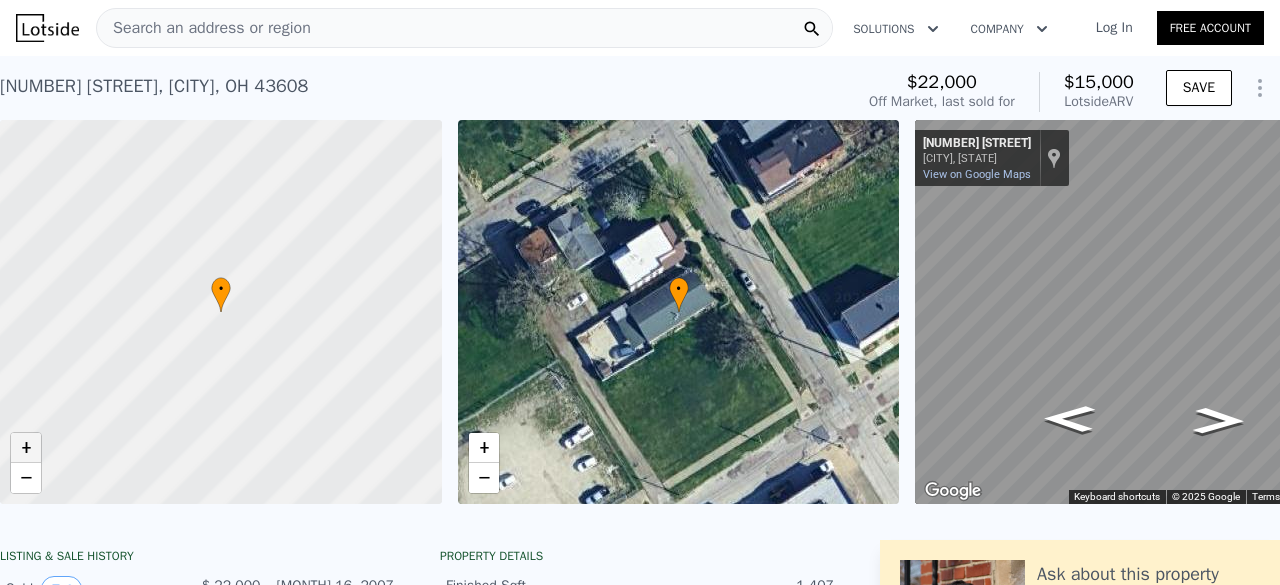 click on "+" at bounding box center [26, 448] 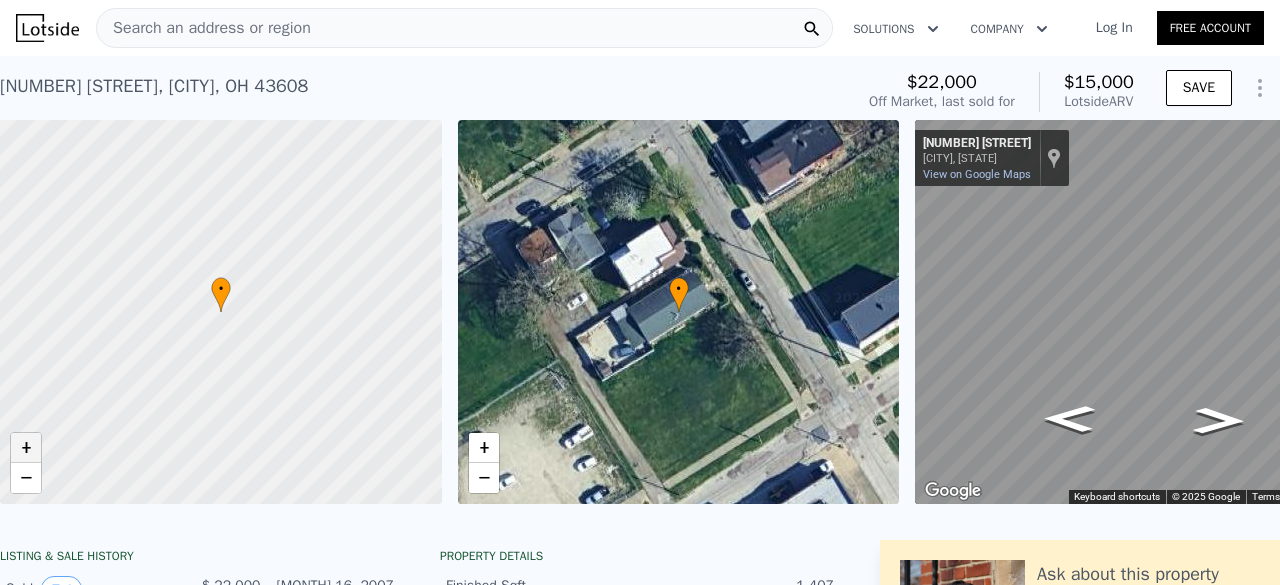 click on "+" at bounding box center (26, 448) 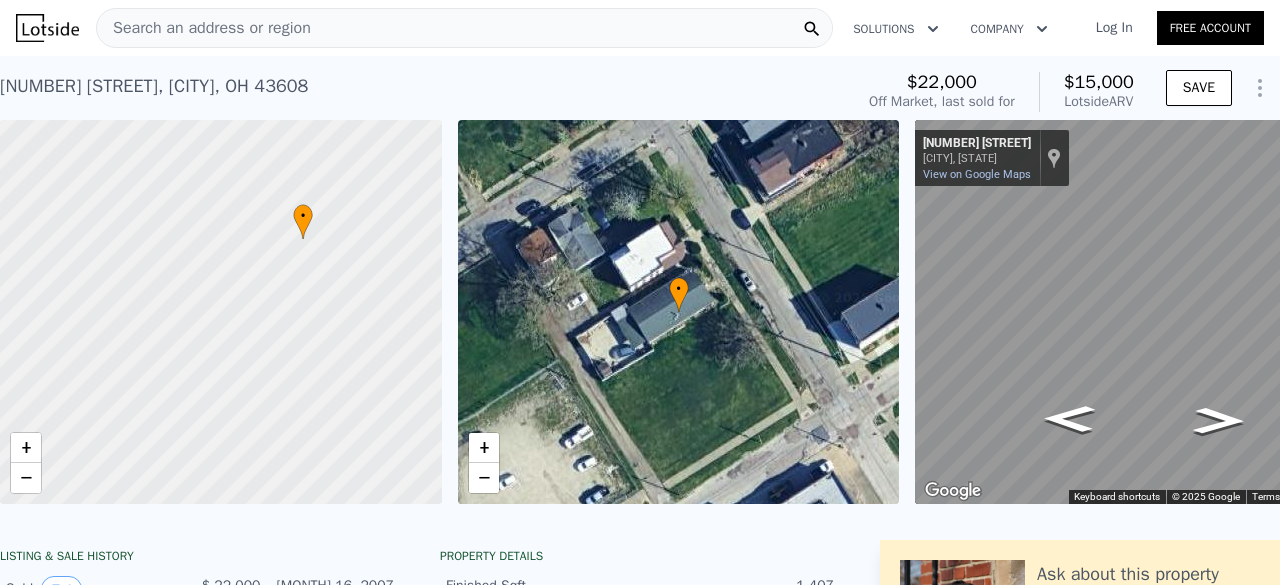 drag, startPoint x: 118, startPoint y: 361, endPoint x: 197, endPoint y: 291, distance: 105.550934 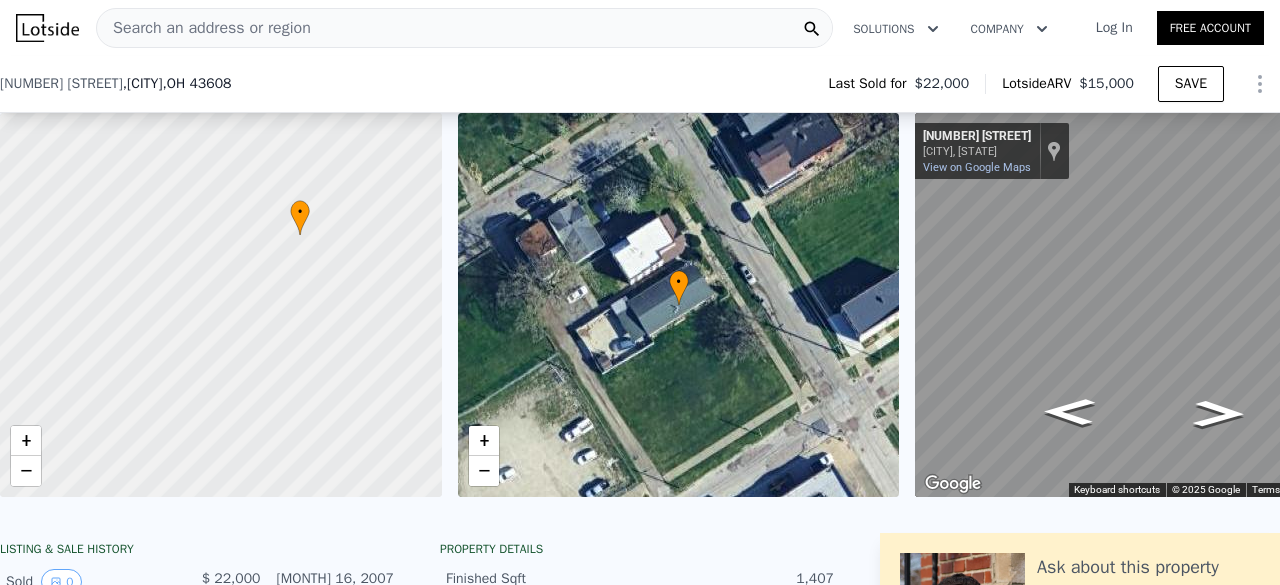 scroll, scrollTop: 413, scrollLeft: 0, axis: vertical 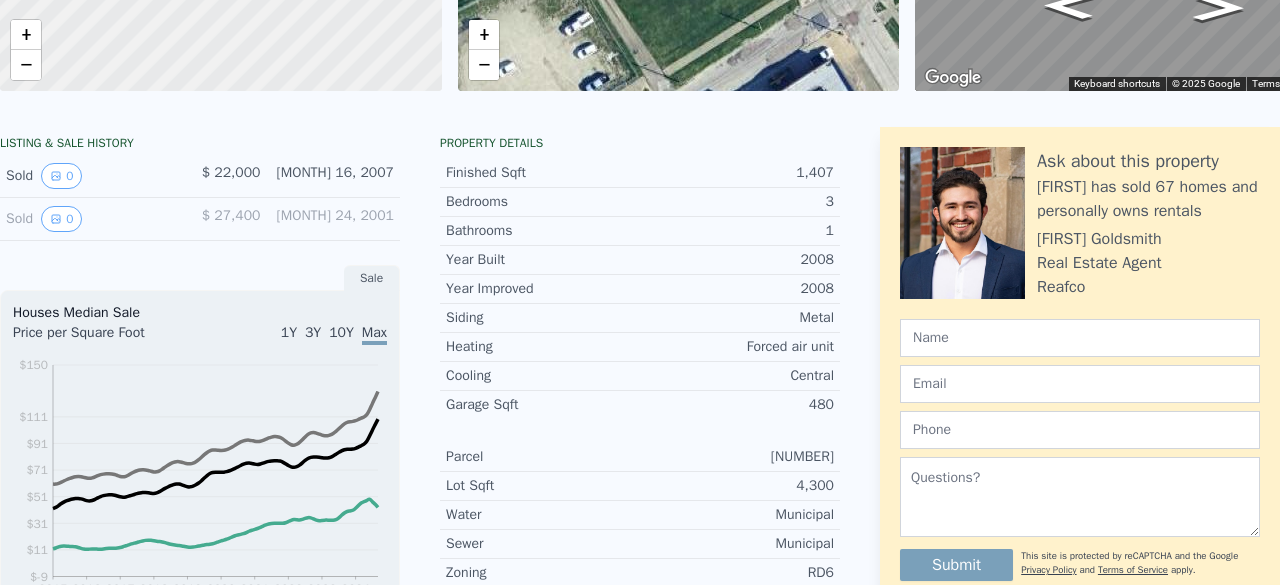 click on "Search an address or region" at bounding box center [464, -385] 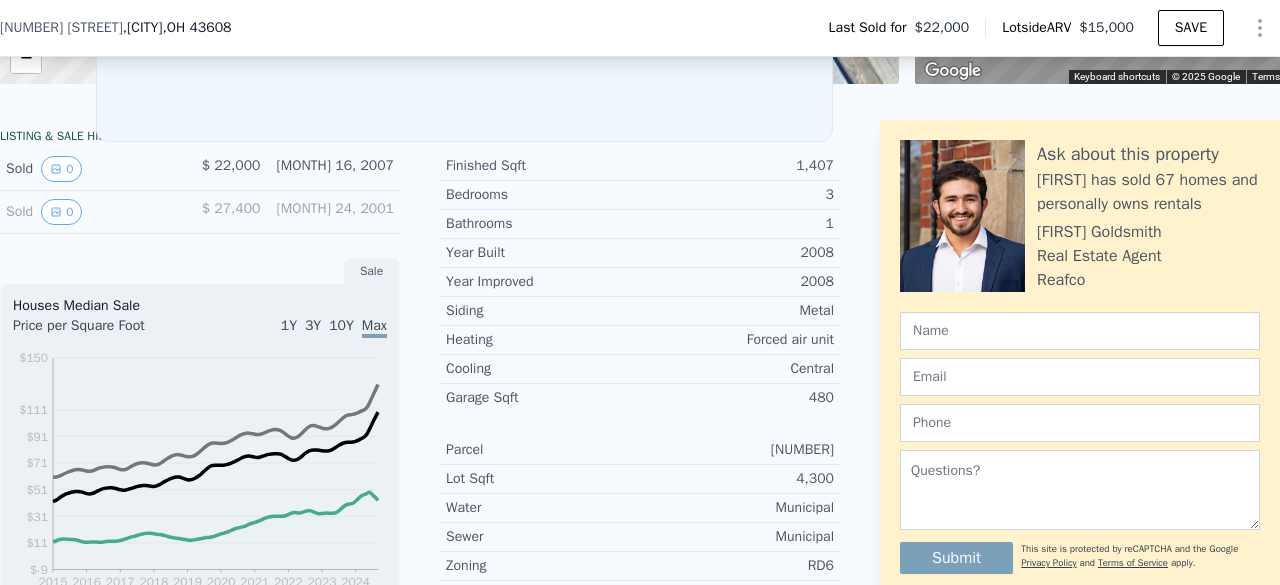 scroll, scrollTop: 0, scrollLeft: 0, axis: both 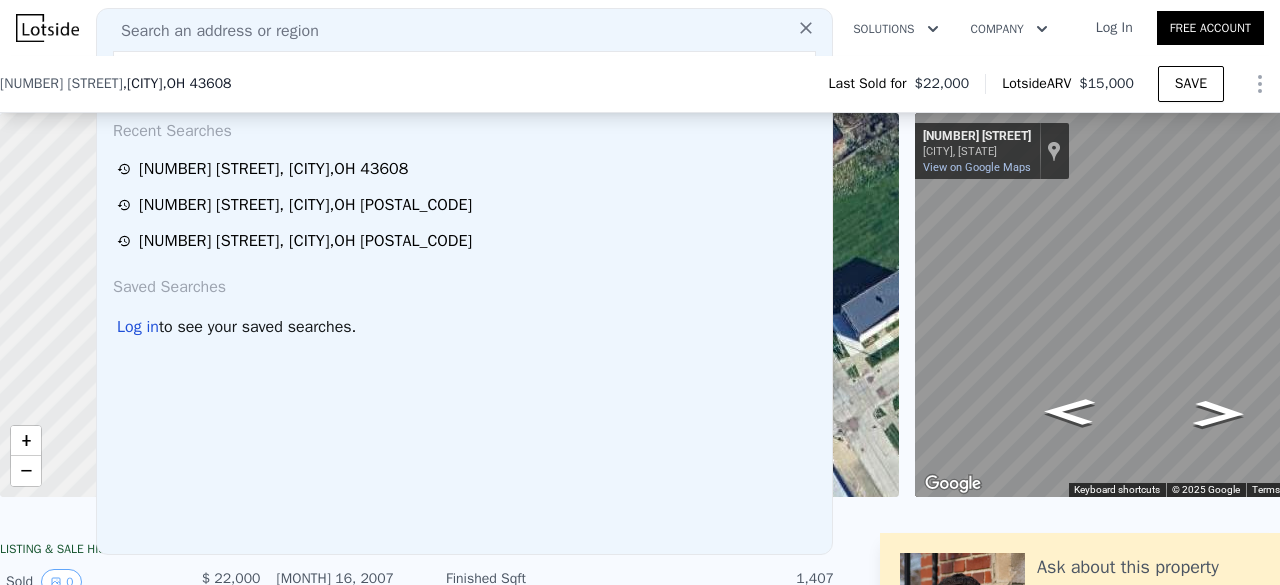 click on "Search an address or region" at bounding box center (212, 31) 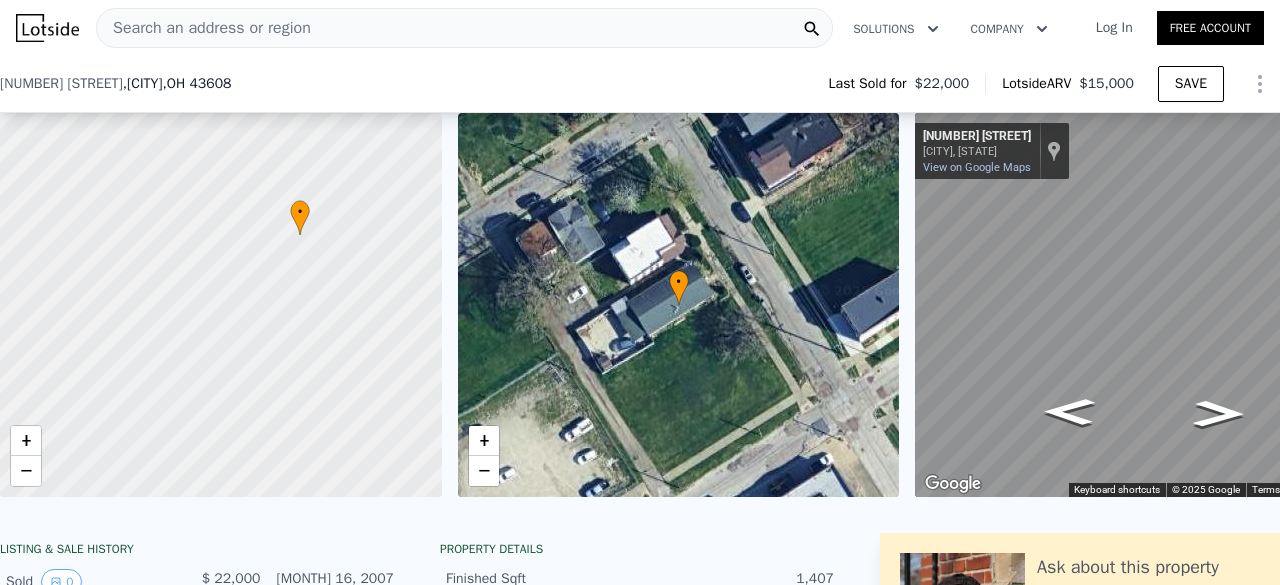 click on "Search an address or region" at bounding box center [464, 28] 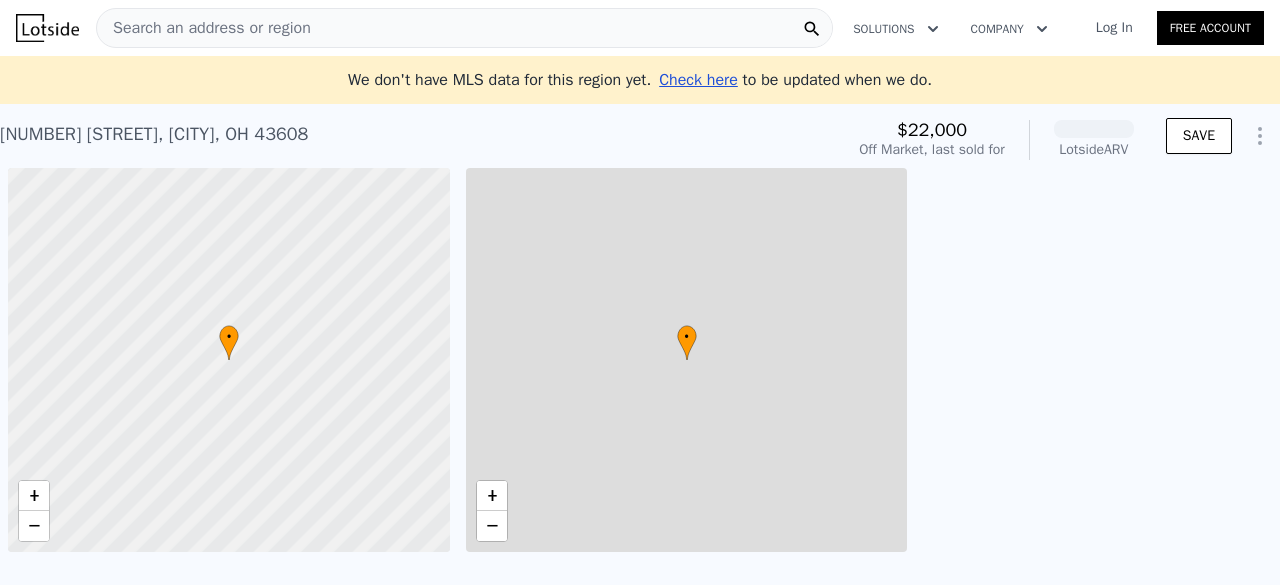 scroll, scrollTop: 0, scrollLeft: 0, axis: both 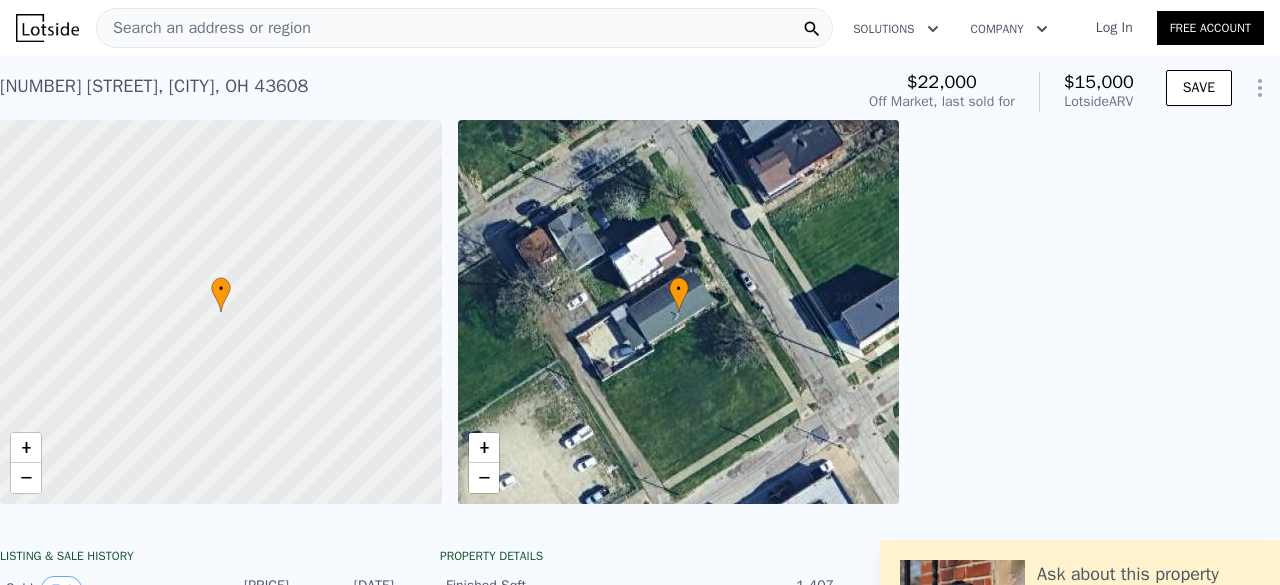 click on "Search an address or region" at bounding box center [204, 28] 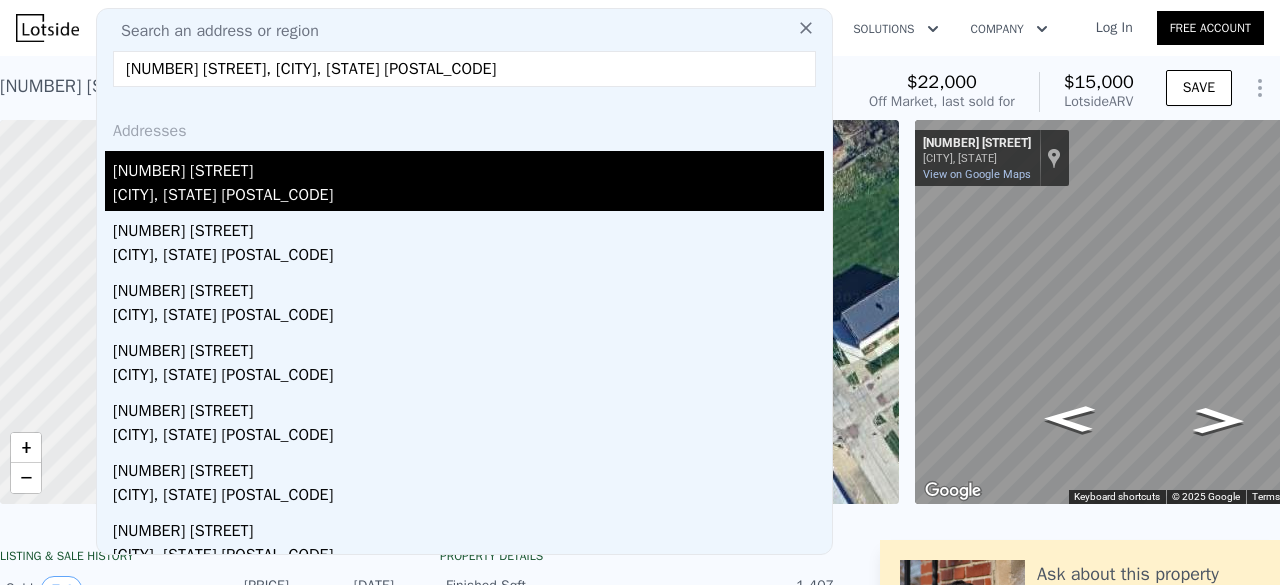 type on "[NUMBER] [STREET], [CITY], [STATE] [POSTAL_CODE]" 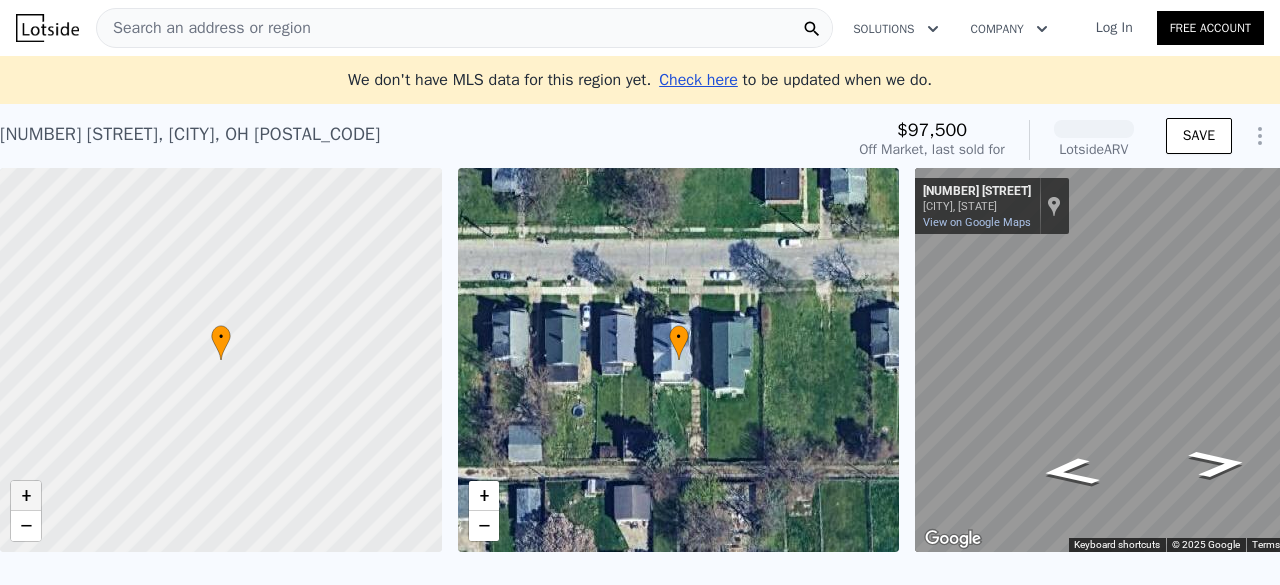 click on "+ −" at bounding box center (26, 511) 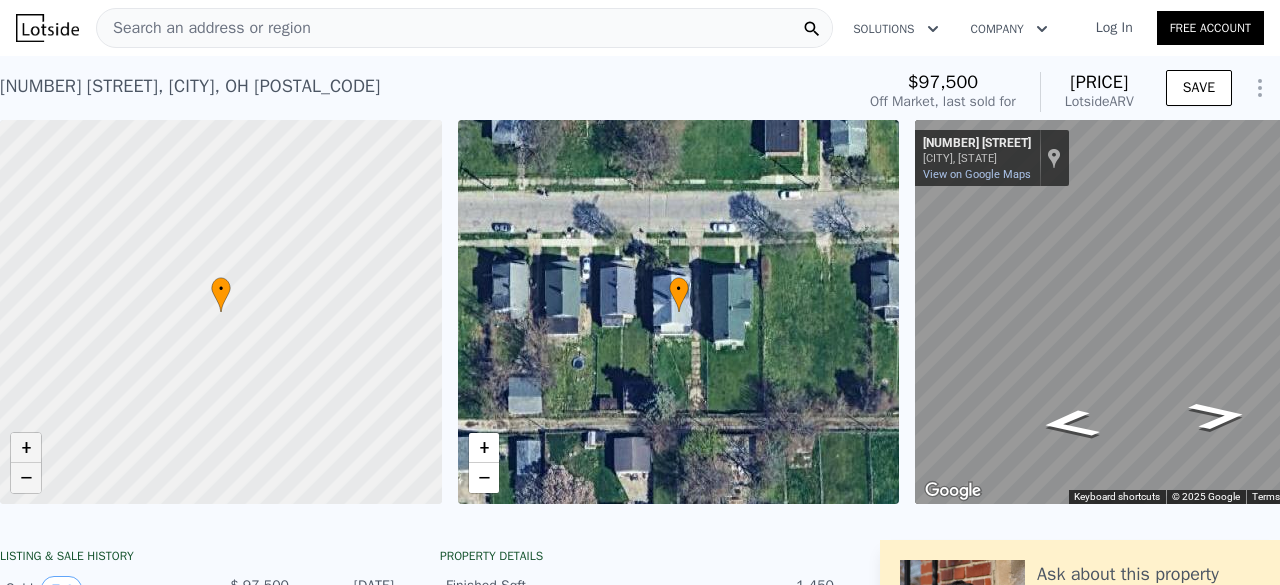 click on "−" at bounding box center (26, 478) 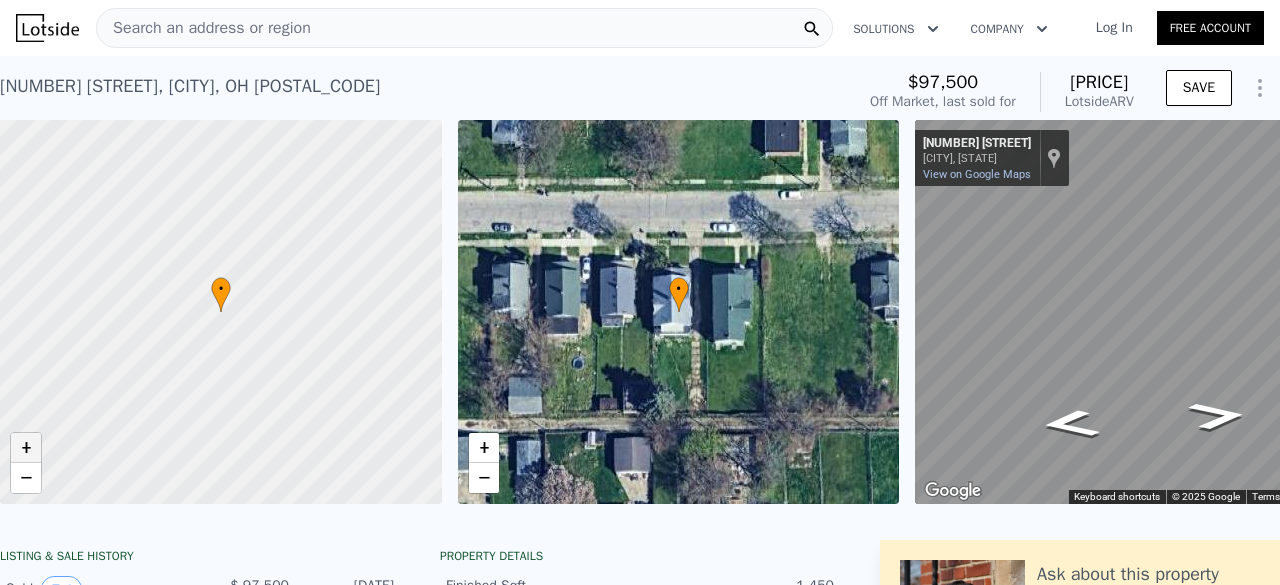 click on "+" at bounding box center [26, 448] 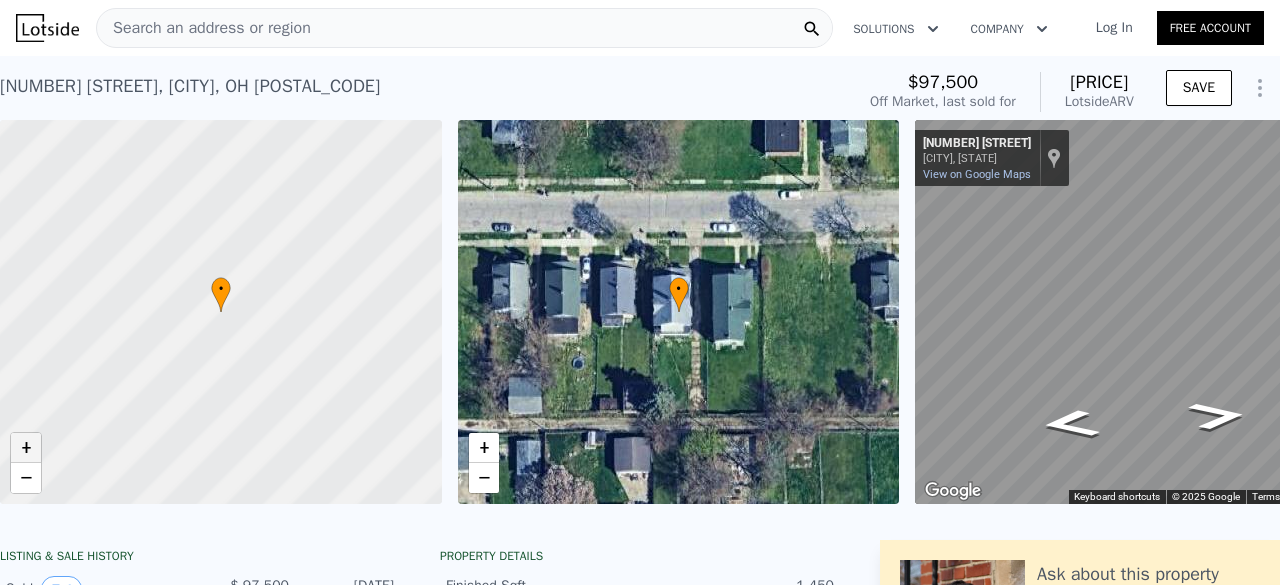 click on "+" at bounding box center [26, 448] 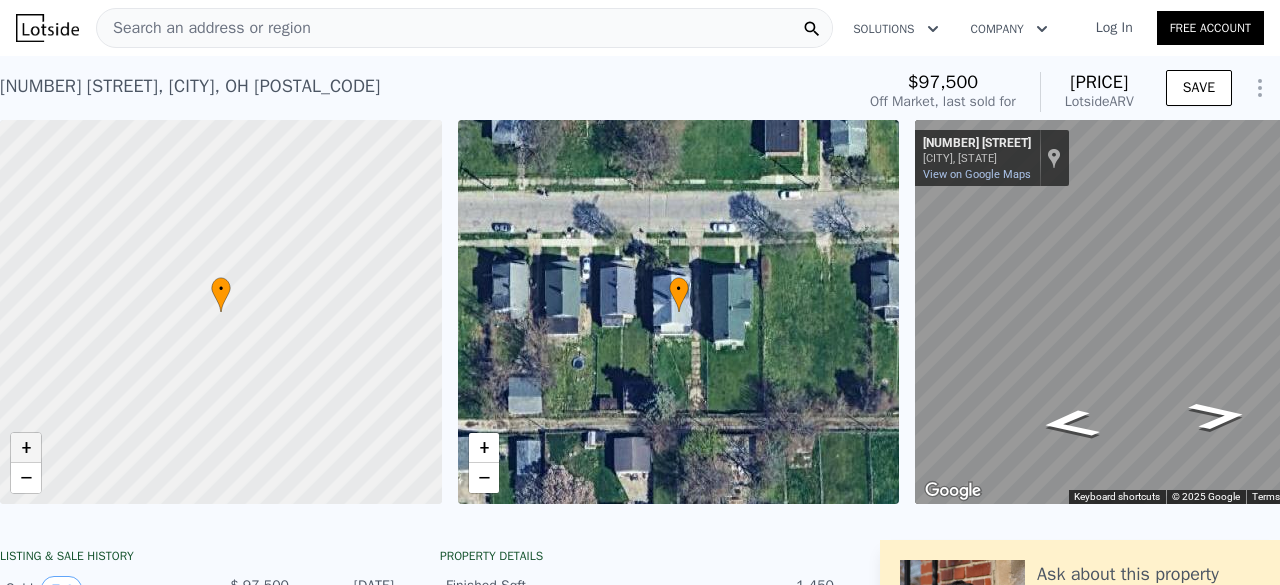 click on "+" at bounding box center (26, 448) 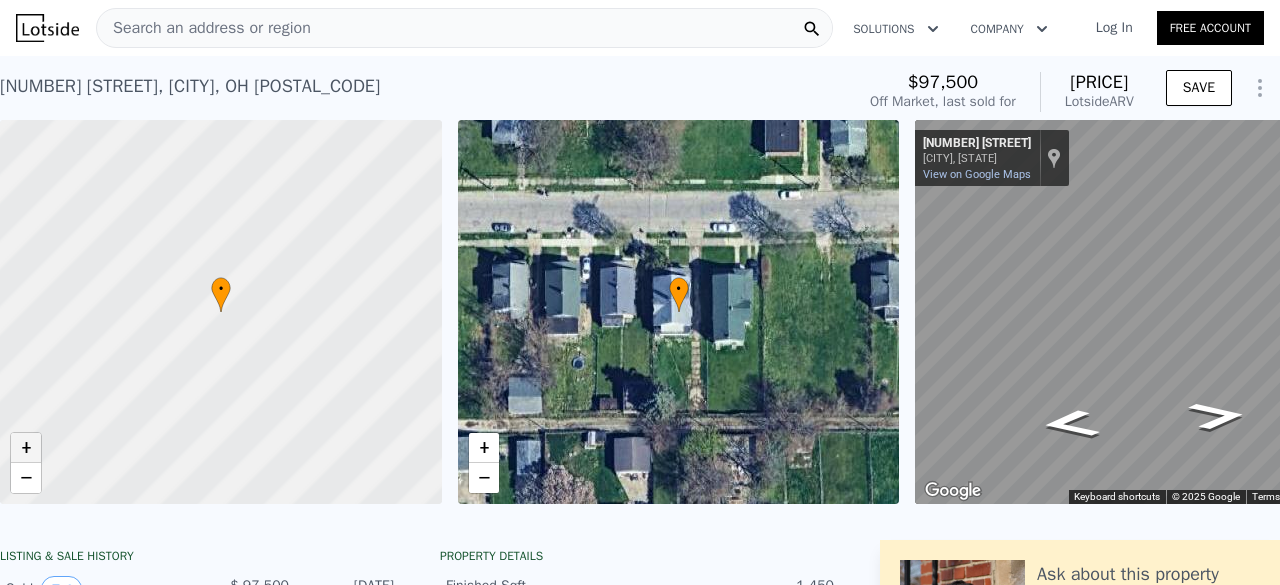 click on "+" at bounding box center (26, 448) 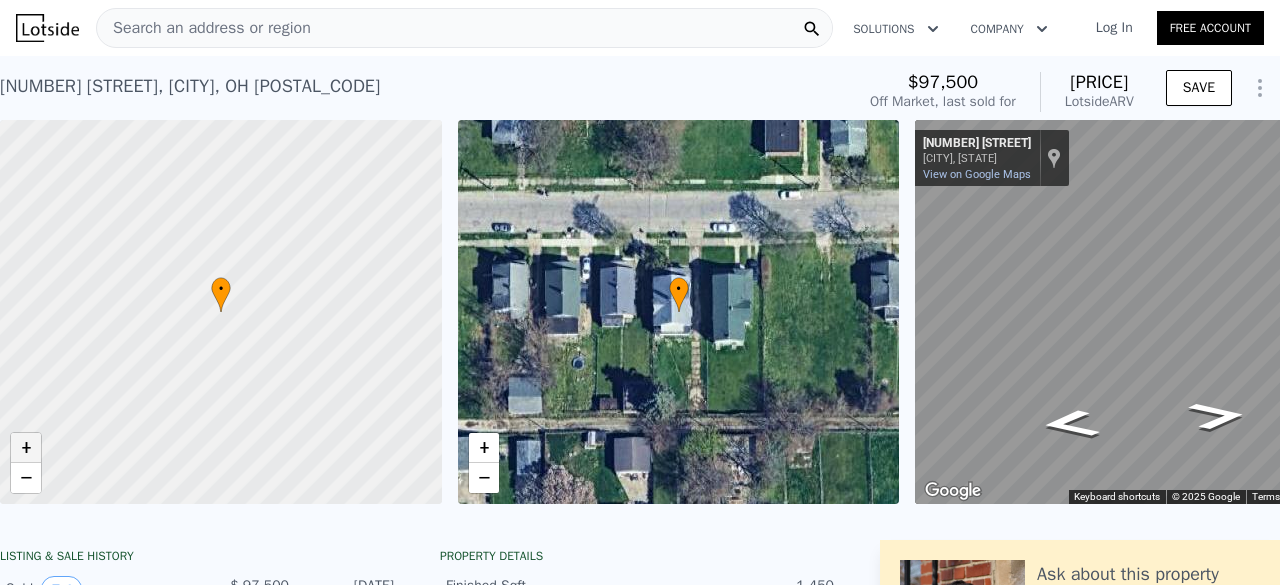 click on "+" at bounding box center [26, 448] 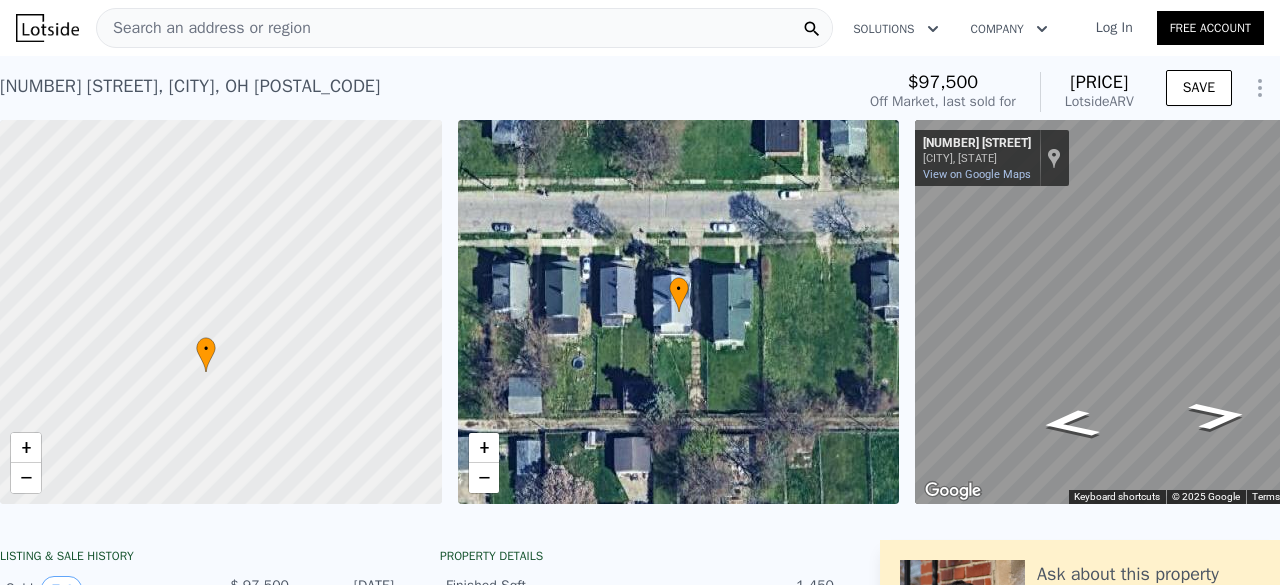 drag, startPoint x: 162, startPoint y: 311, endPoint x: 148, endPoint y: 371, distance: 61.611687 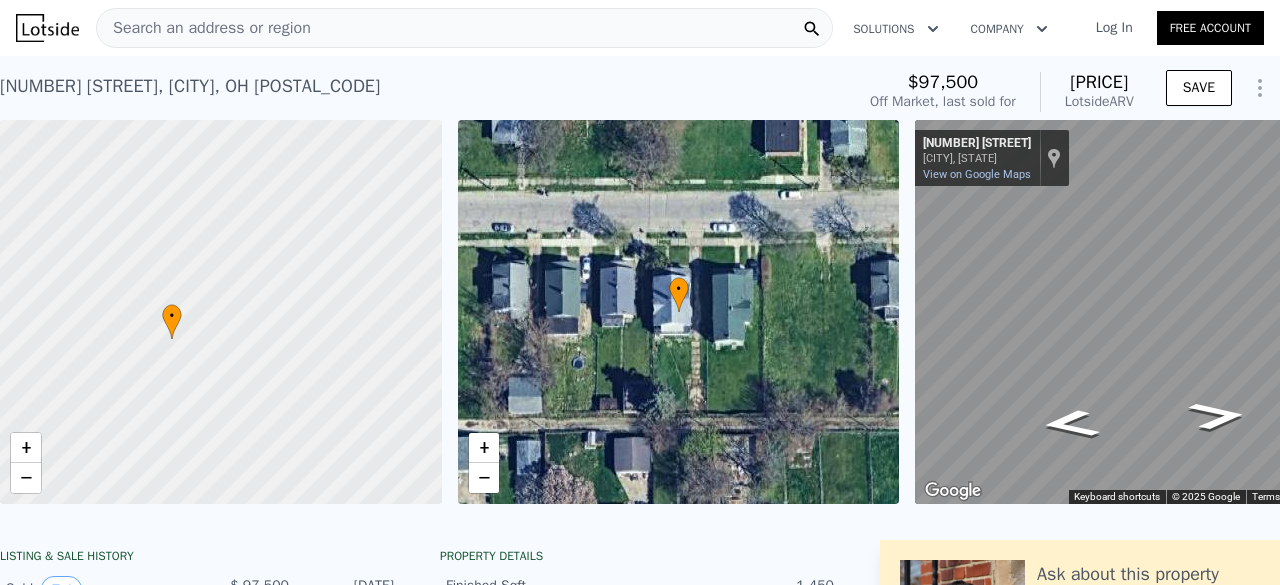 drag, startPoint x: 146, startPoint y: 365, endPoint x: 113, endPoint y: 332, distance: 46.66905 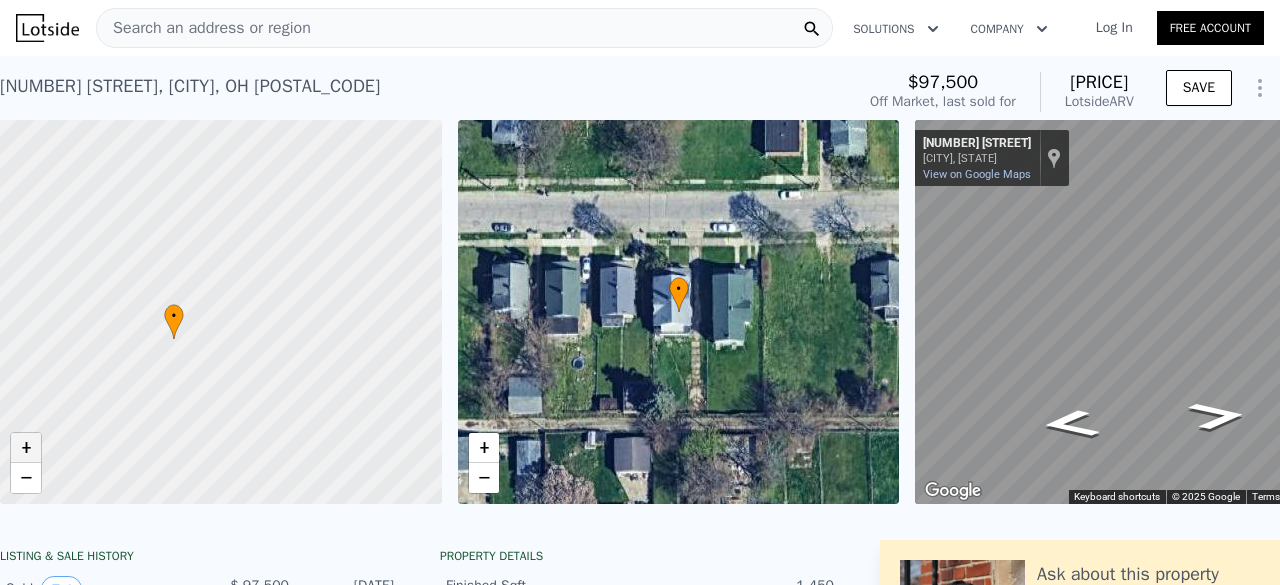 click on "+" at bounding box center [26, 448] 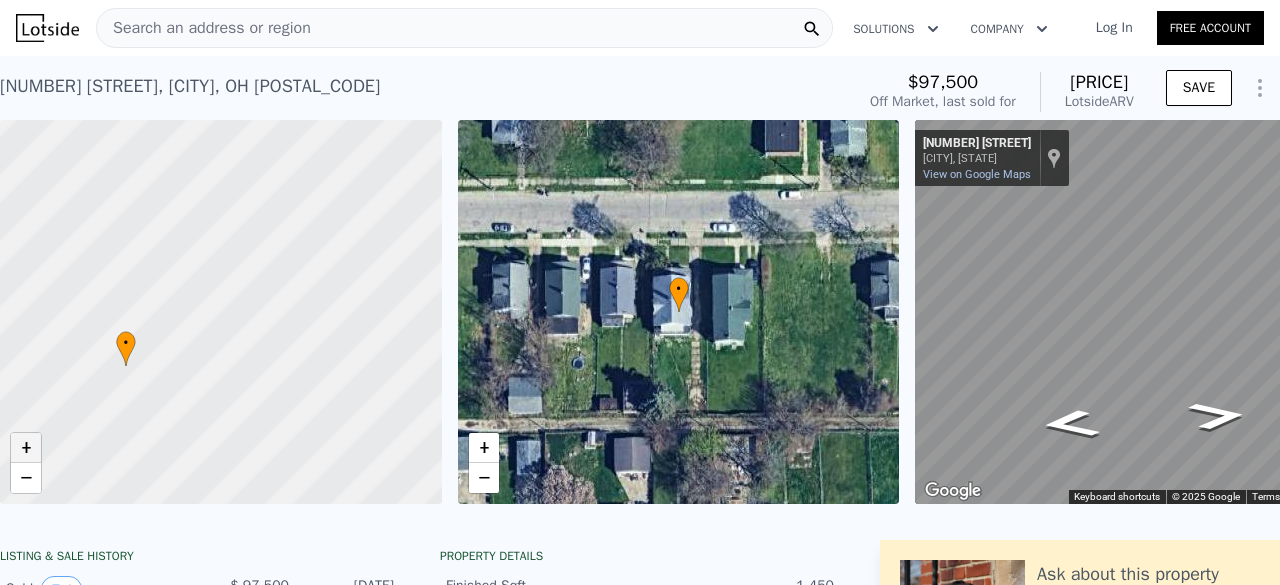 click on "+" at bounding box center [26, 448] 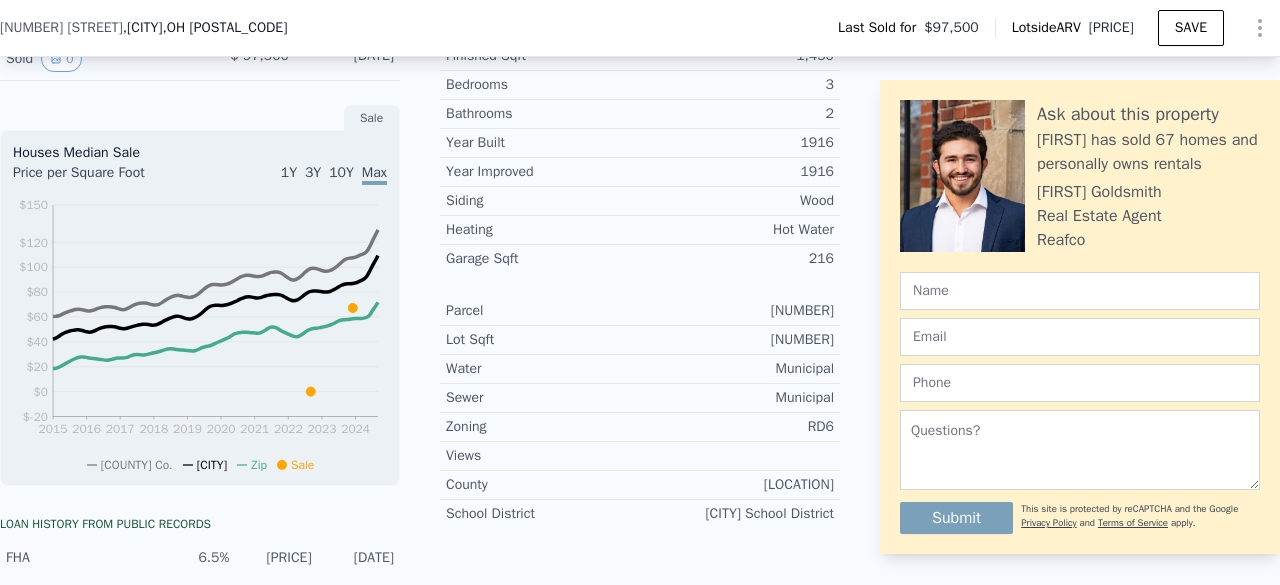 scroll, scrollTop: 493, scrollLeft: 0, axis: vertical 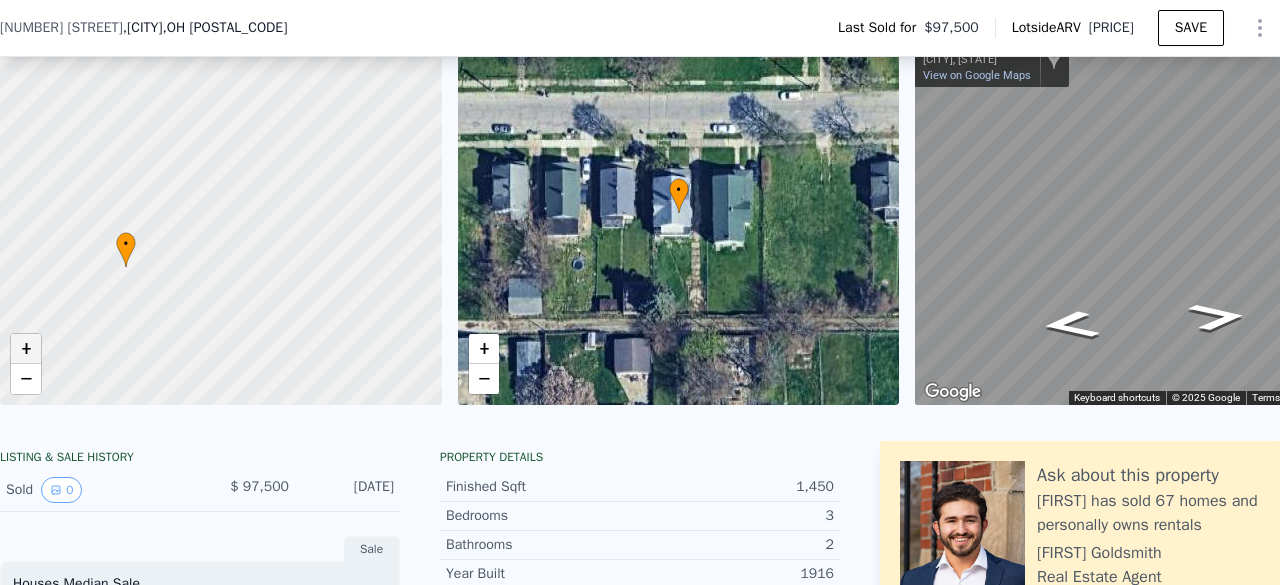 click on "+" at bounding box center [26, 349] 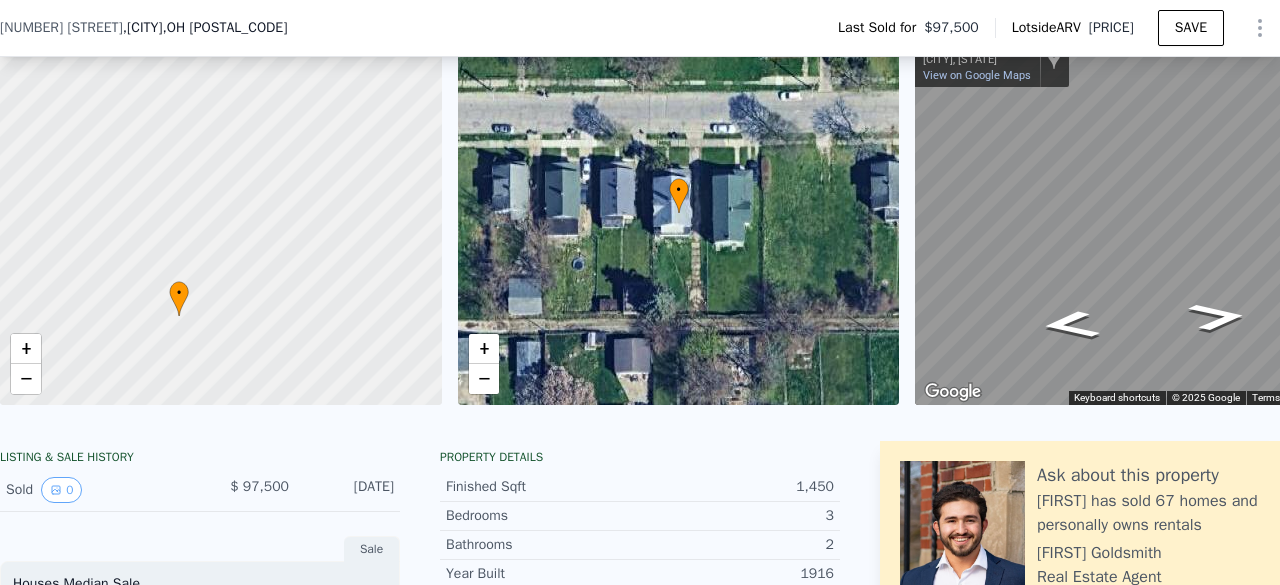 drag, startPoint x: 92, startPoint y: 291, endPoint x: 239, endPoint y: 286, distance: 147.085 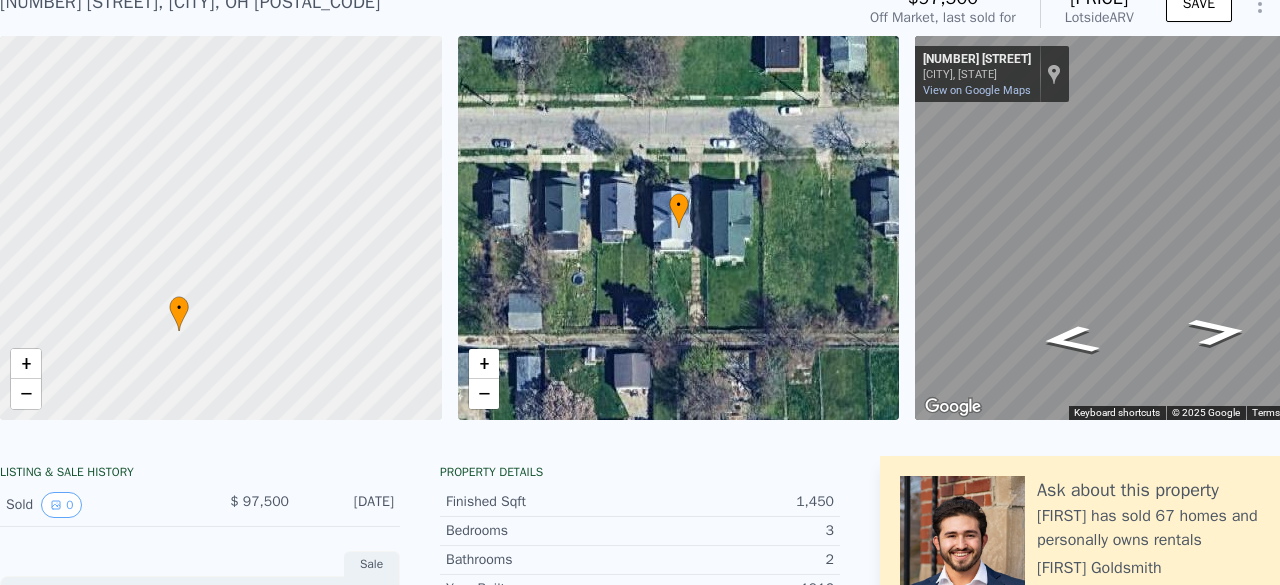 scroll, scrollTop: 84, scrollLeft: 0, axis: vertical 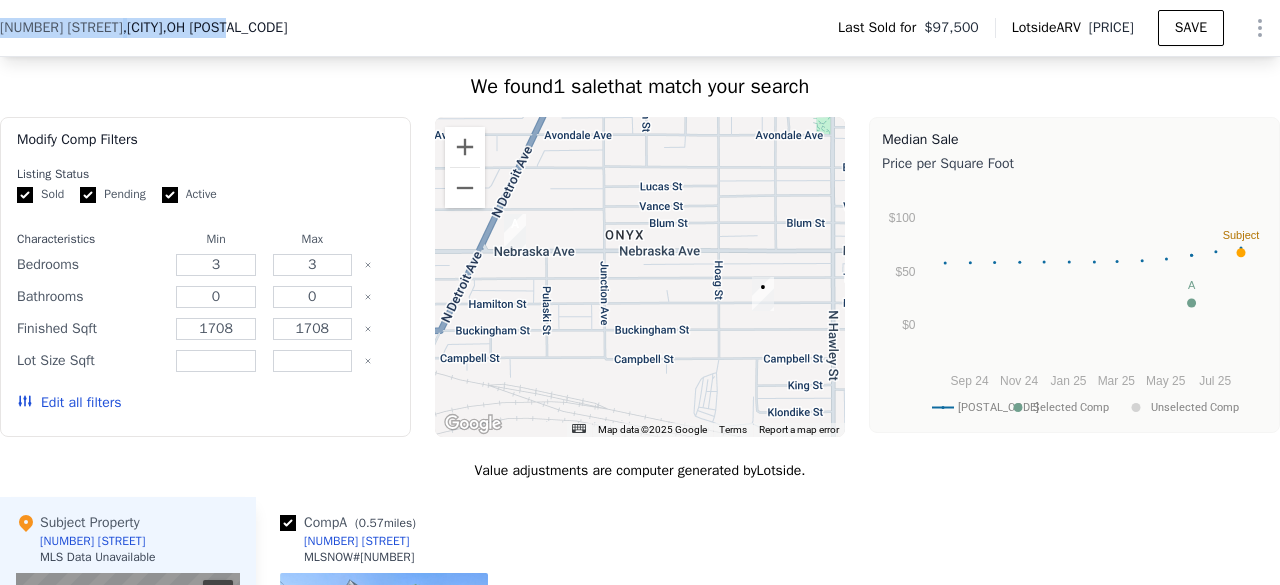 drag, startPoint x: 225, startPoint y: 33, endPoint x: 0, endPoint y: 33, distance: 225 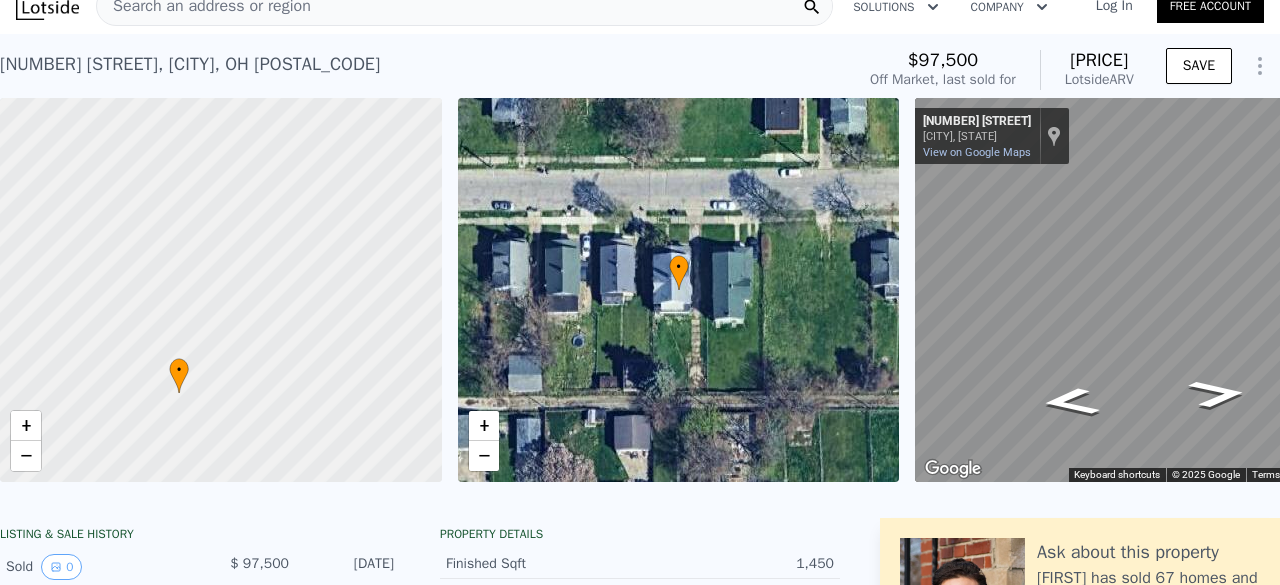 scroll, scrollTop: 30, scrollLeft: 0, axis: vertical 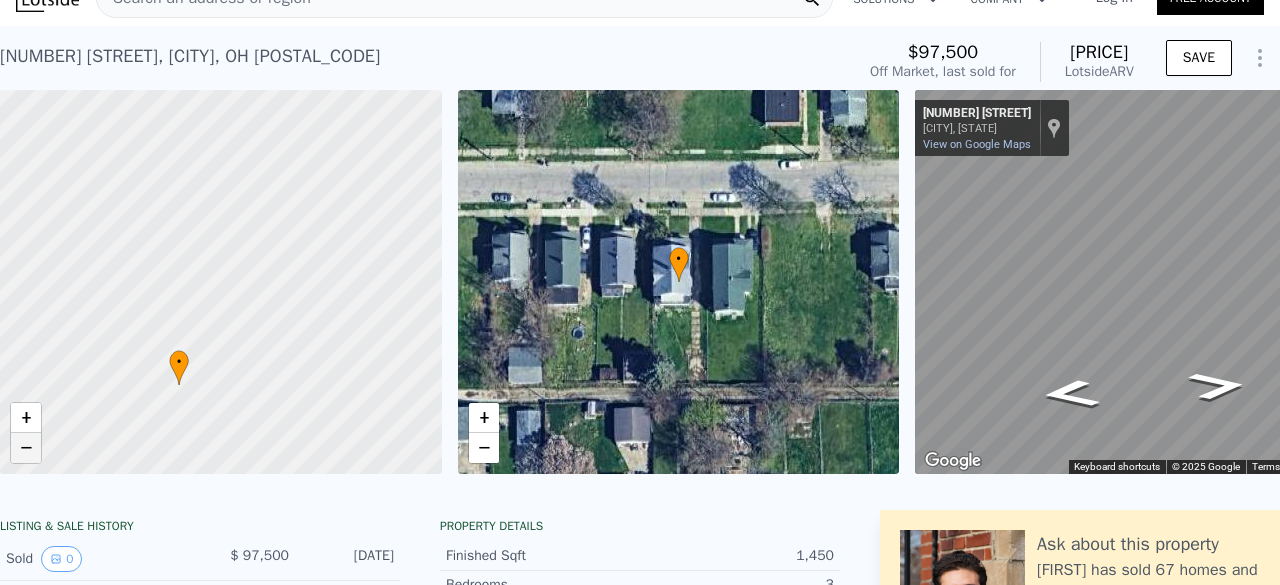 click on "−" at bounding box center [26, 448] 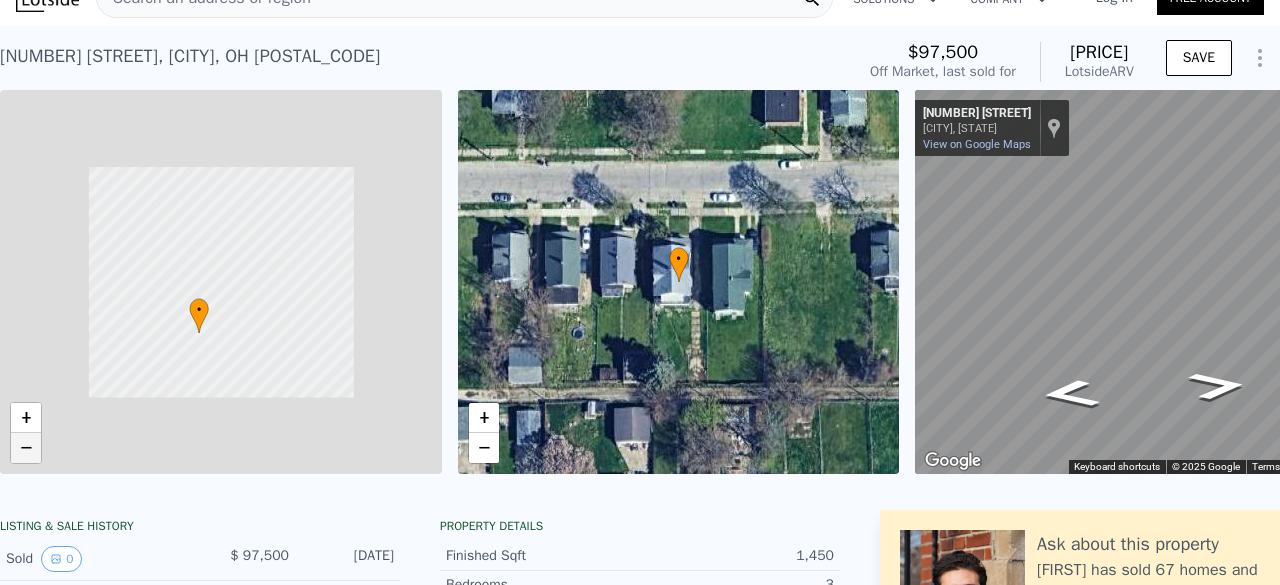 click on "−" at bounding box center (26, 448) 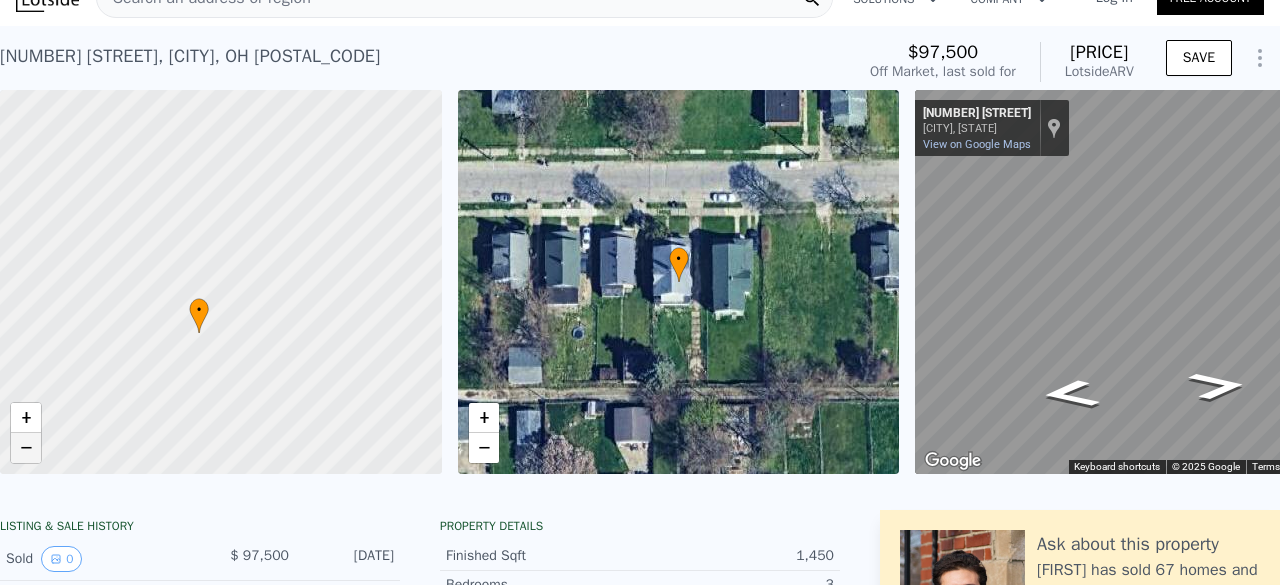 click on "−" at bounding box center [26, 448] 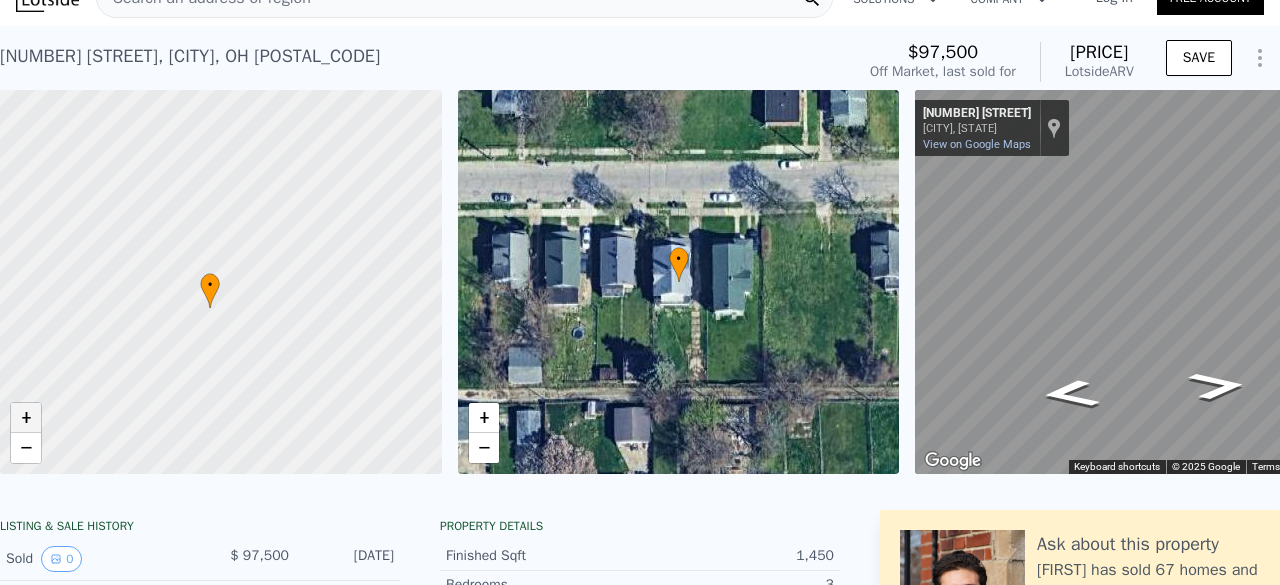 click on "+" at bounding box center (26, 418) 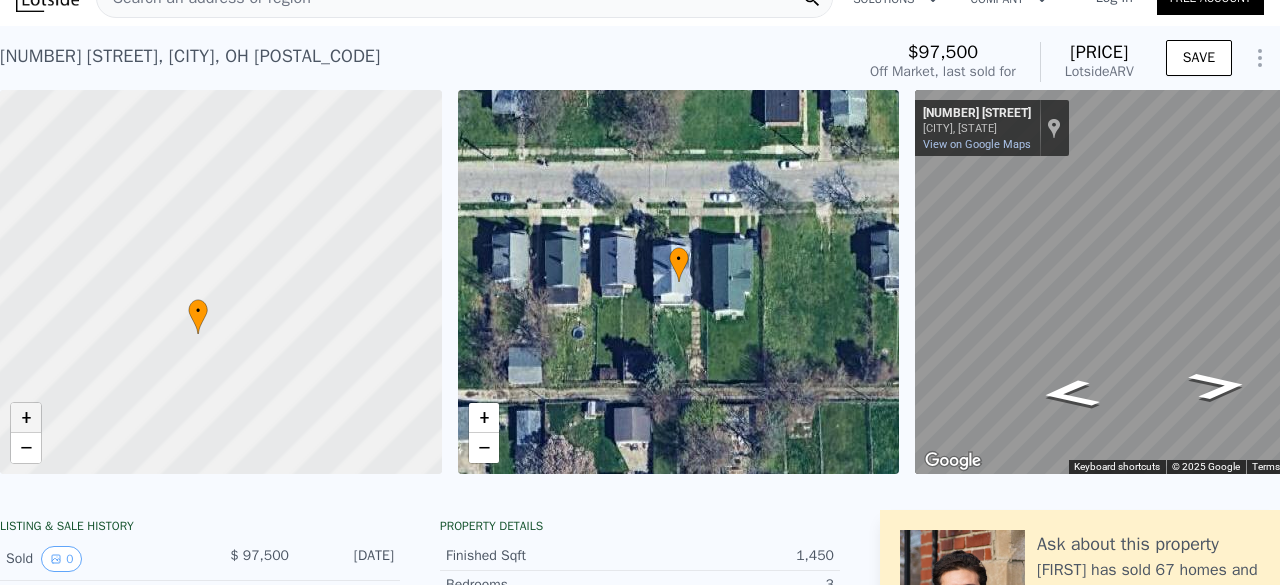 click on "+" at bounding box center [26, 418] 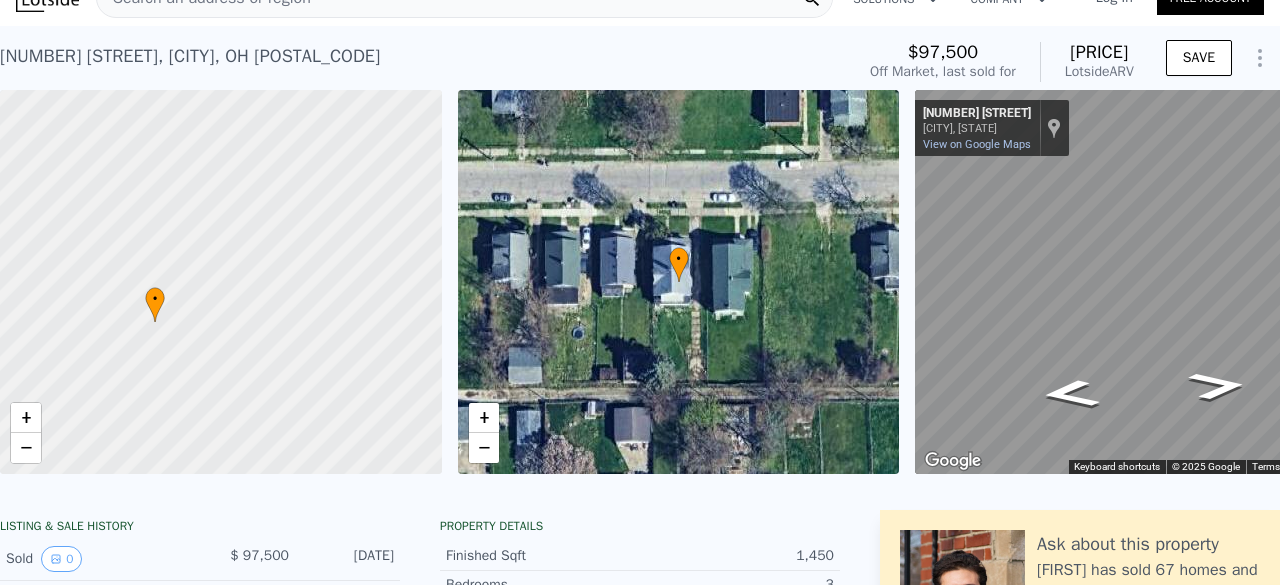 drag, startPoint x: 213, startPoint y: 391, endPoint x: 172, endPoint y: 378, distance: 43.011627 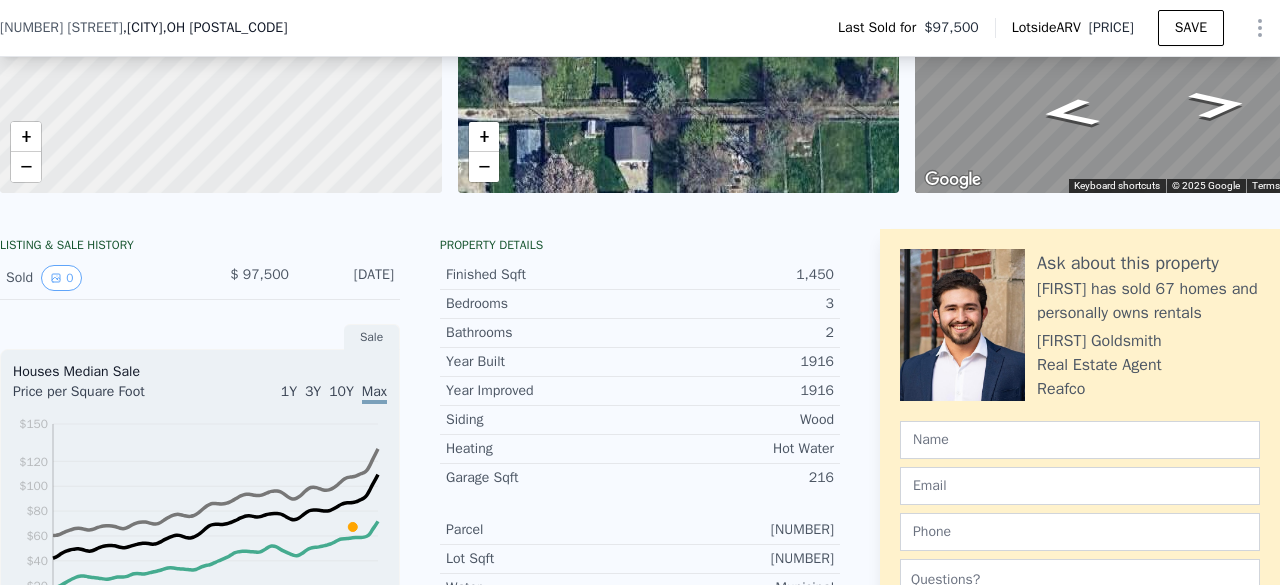 scroll, scrollTop: 328, scrollLeft: 0, axis: vertical 